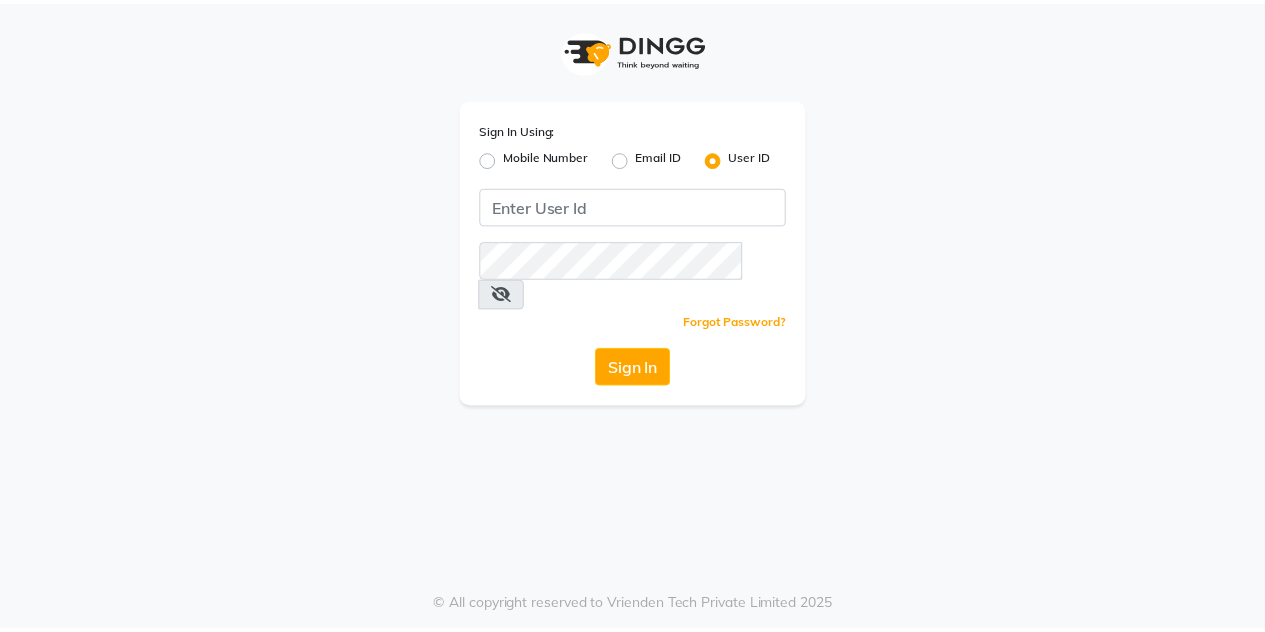 scroll, scrollTop: 0, scrollLeft: 0, axis: both 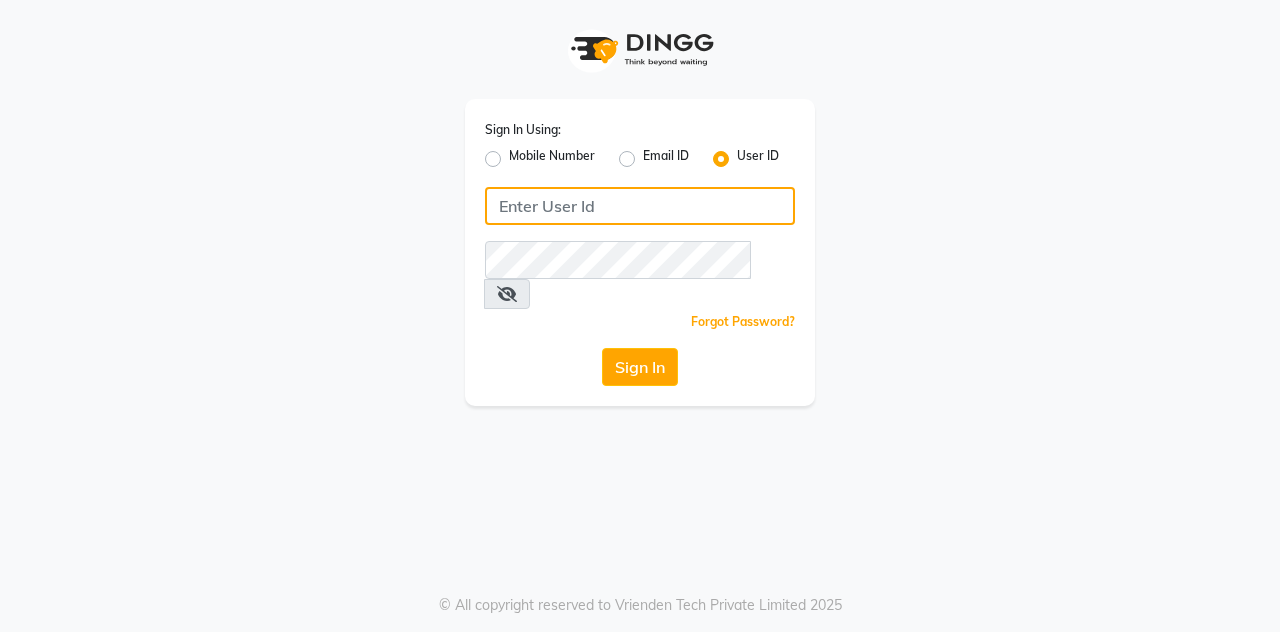 click 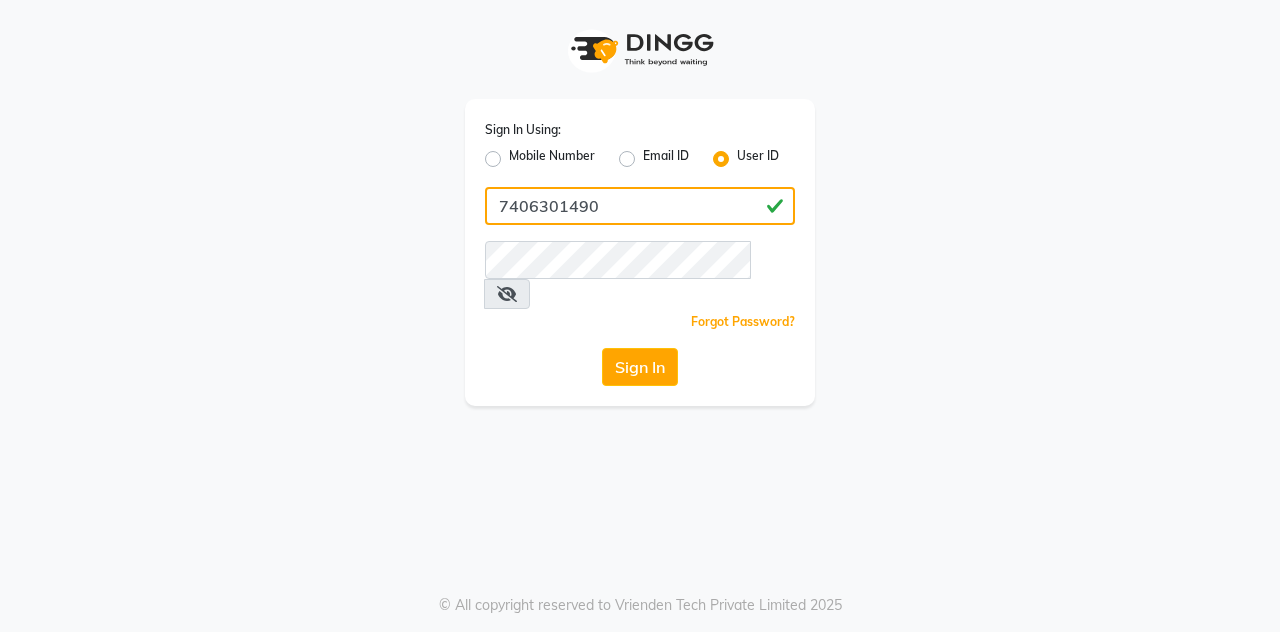 type on "7406301490" 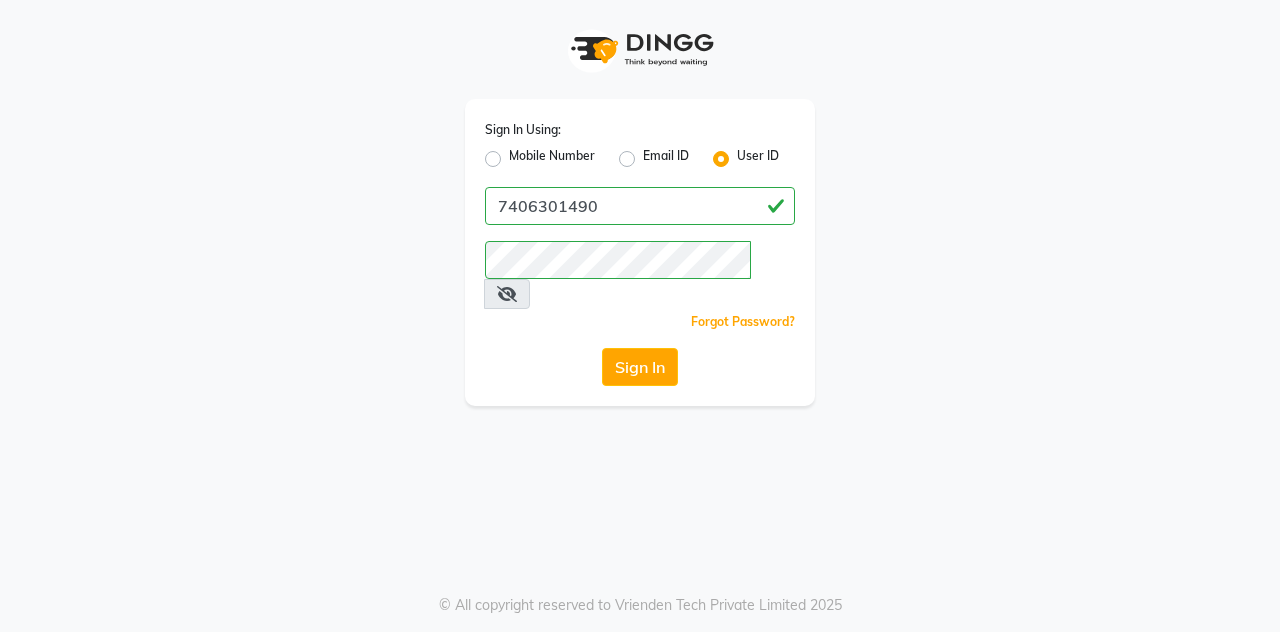 click at bounding box center [507, 294] 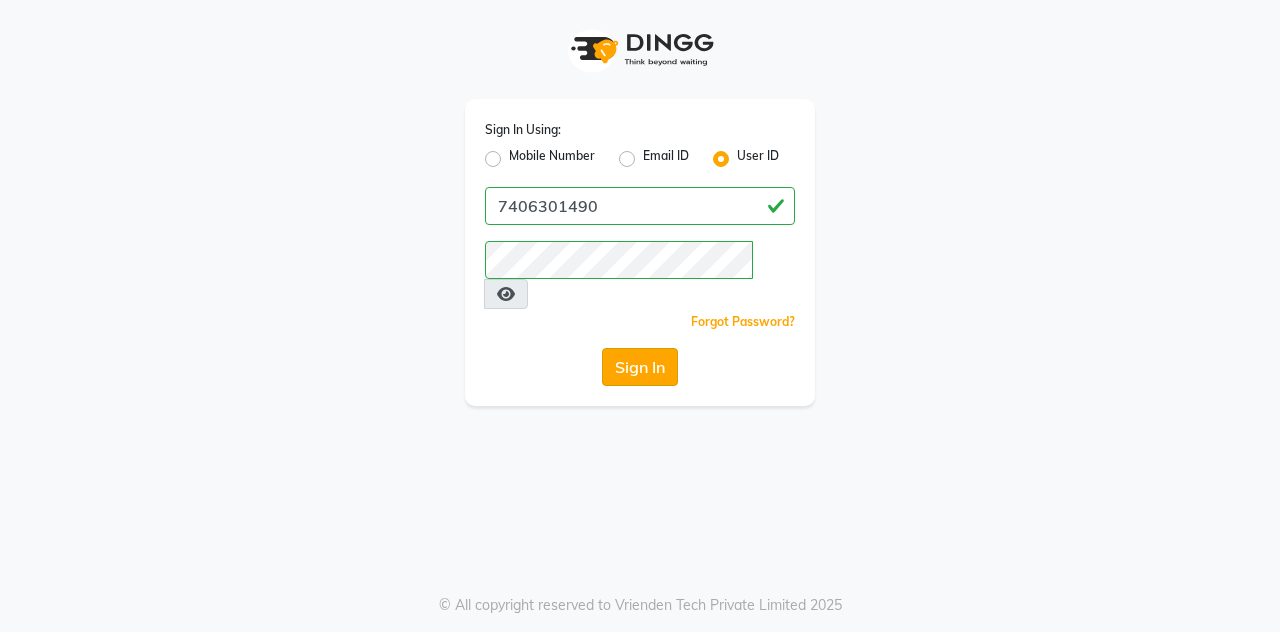 click on "Sign In" 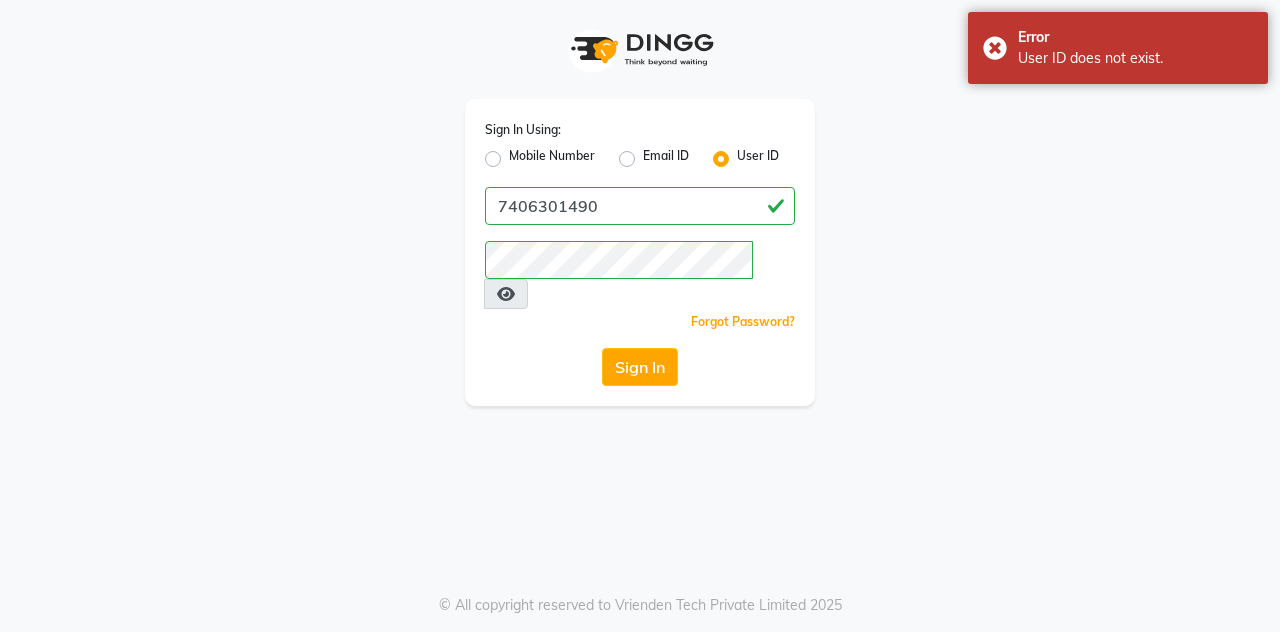 click on "Mobile Number" 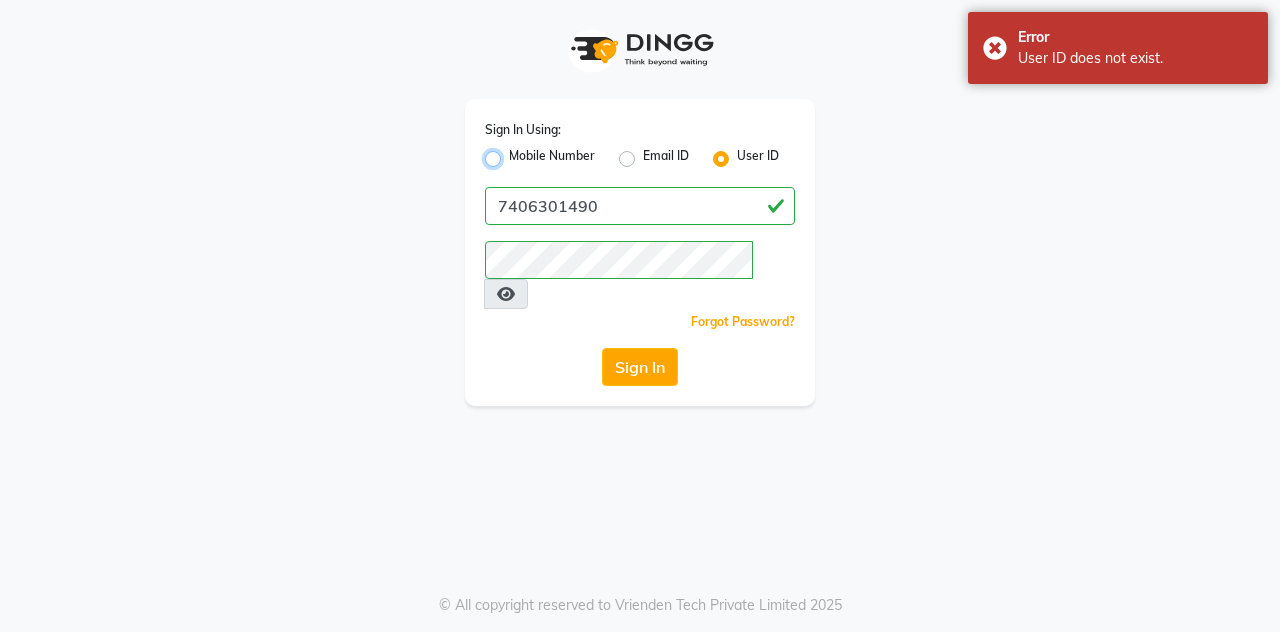 click on "Mobile Number" at bounding box center (515, 153) 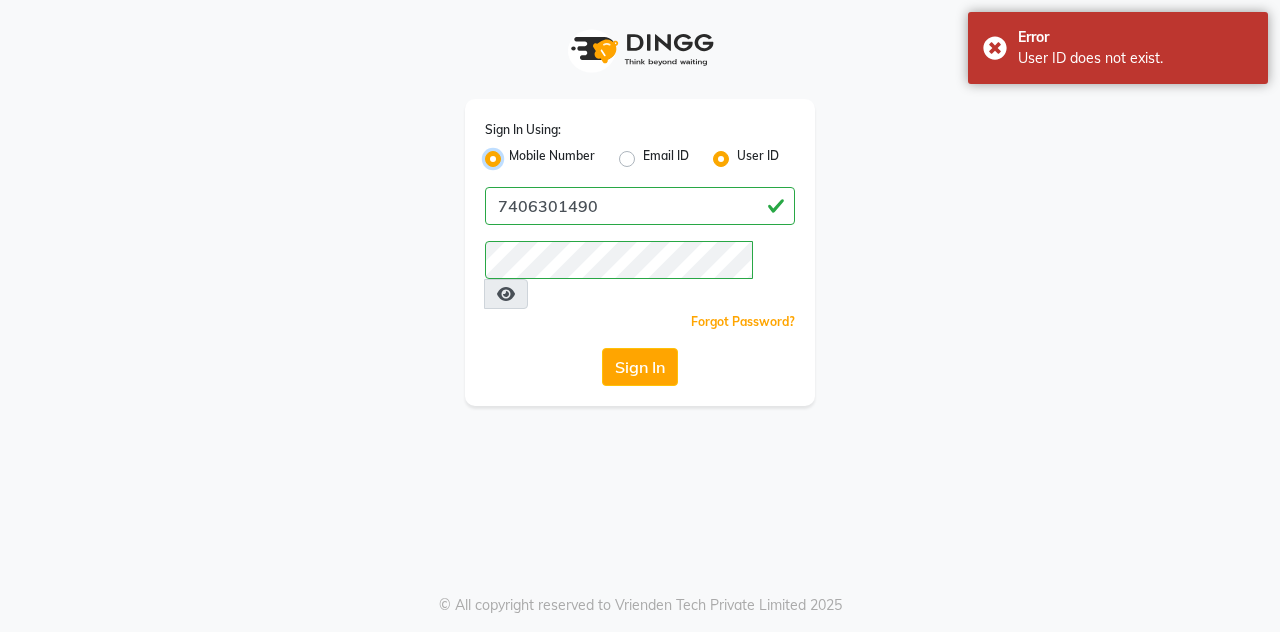 radio on "false" 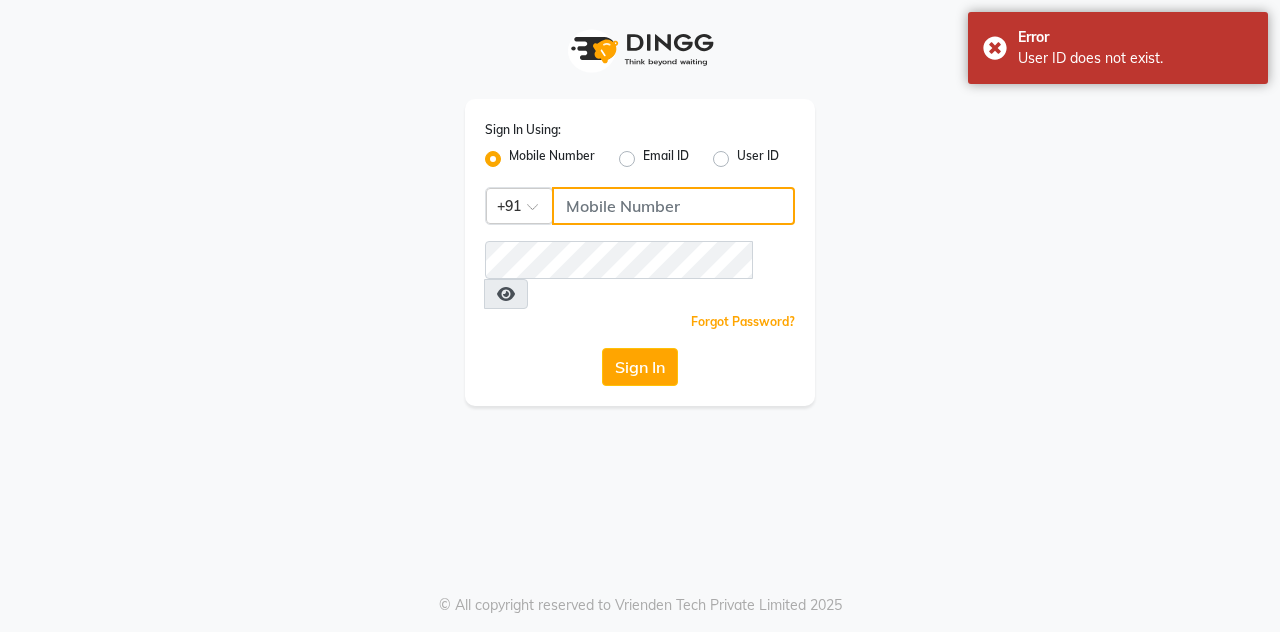 click 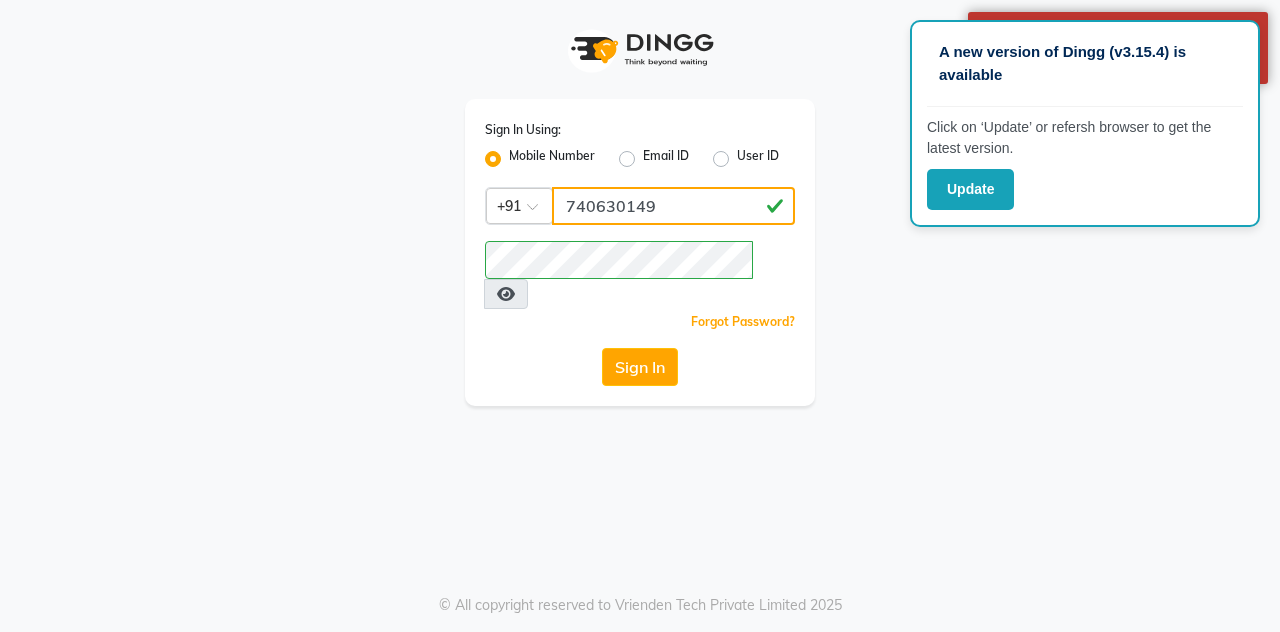 click on "740630149" 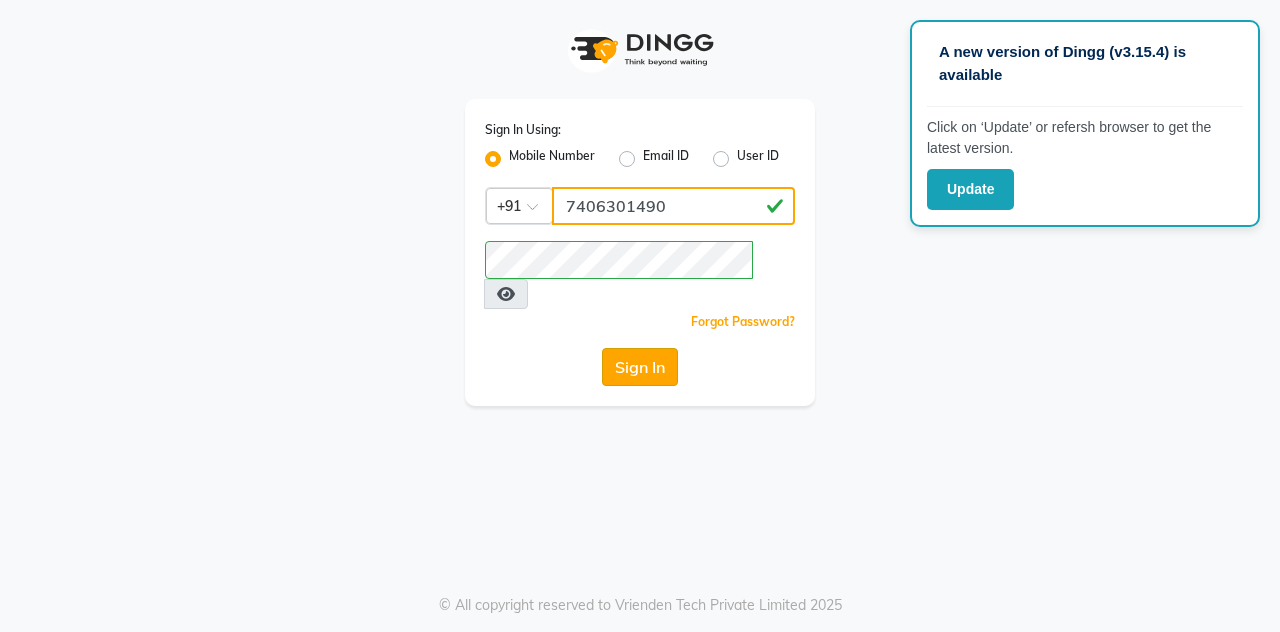 type on "7406301490" 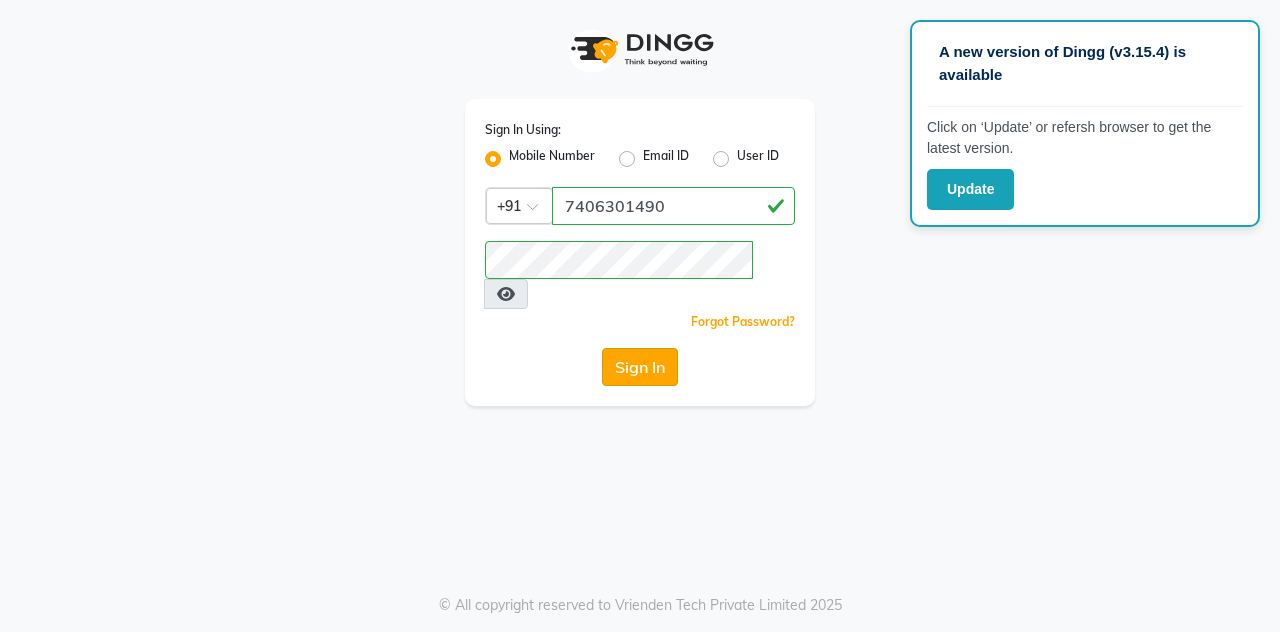 click on "Sign In" 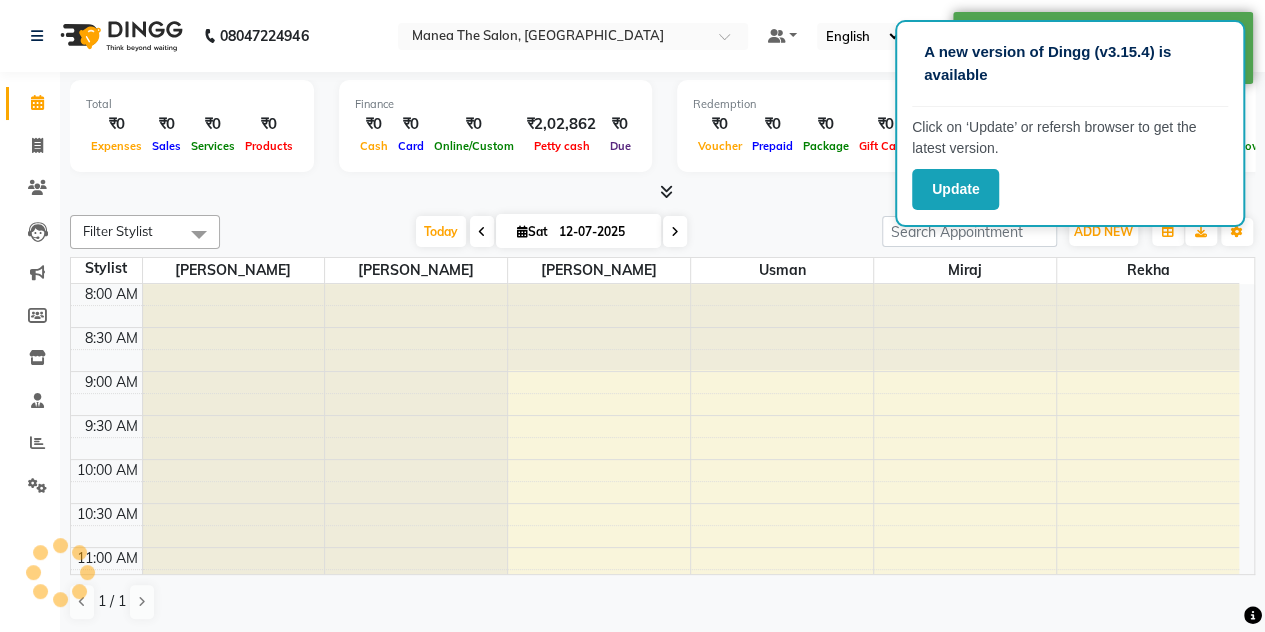 scroll, scrollTop: 0, scrollLeft: 0, axis: both 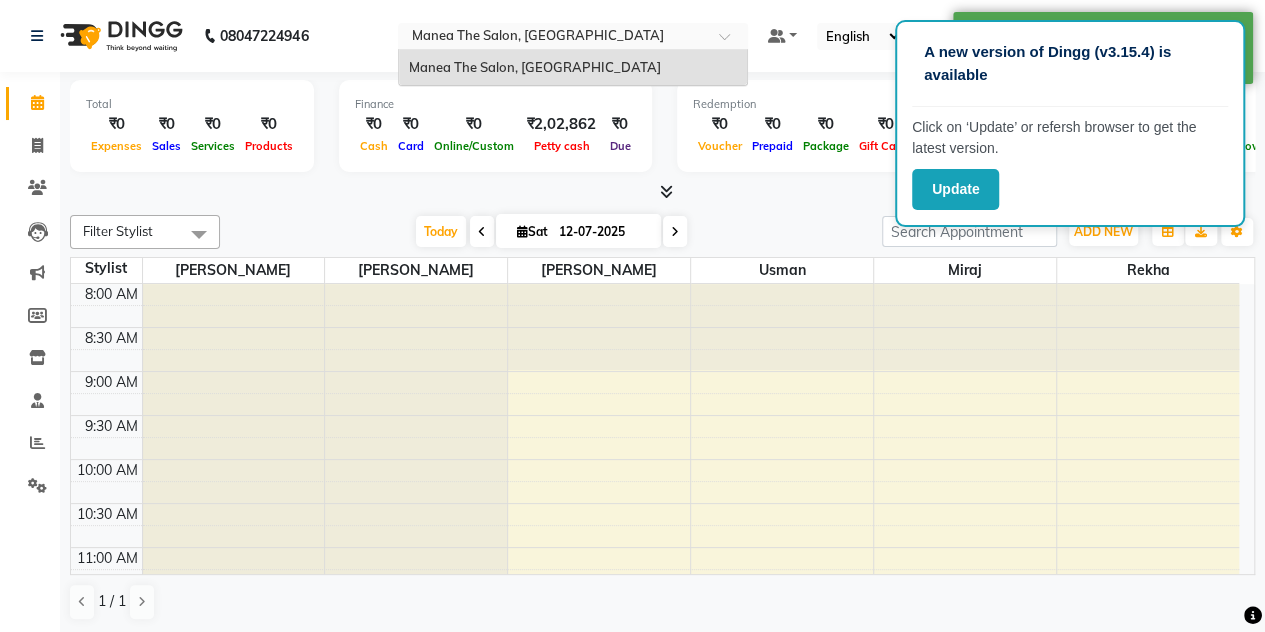 click on "Select Location × Manea The Salon, Belagavi" at bounding box center (557, 36) 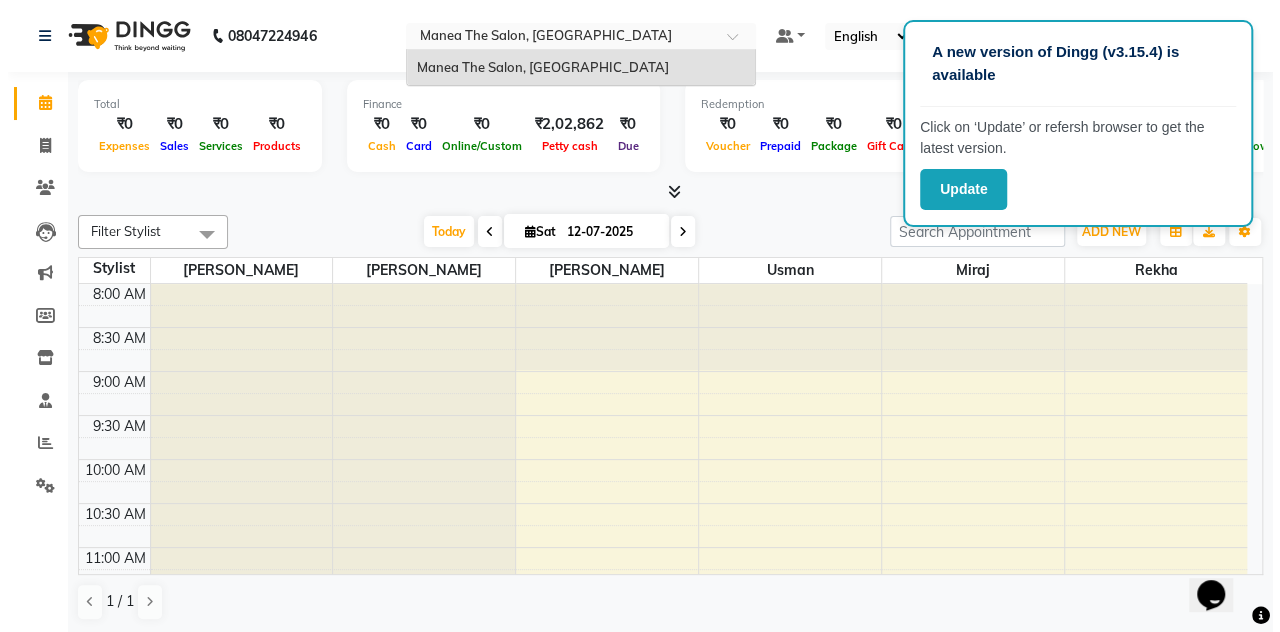 scroll, scrollTop: 0, scrollLeft: 0, axis: both 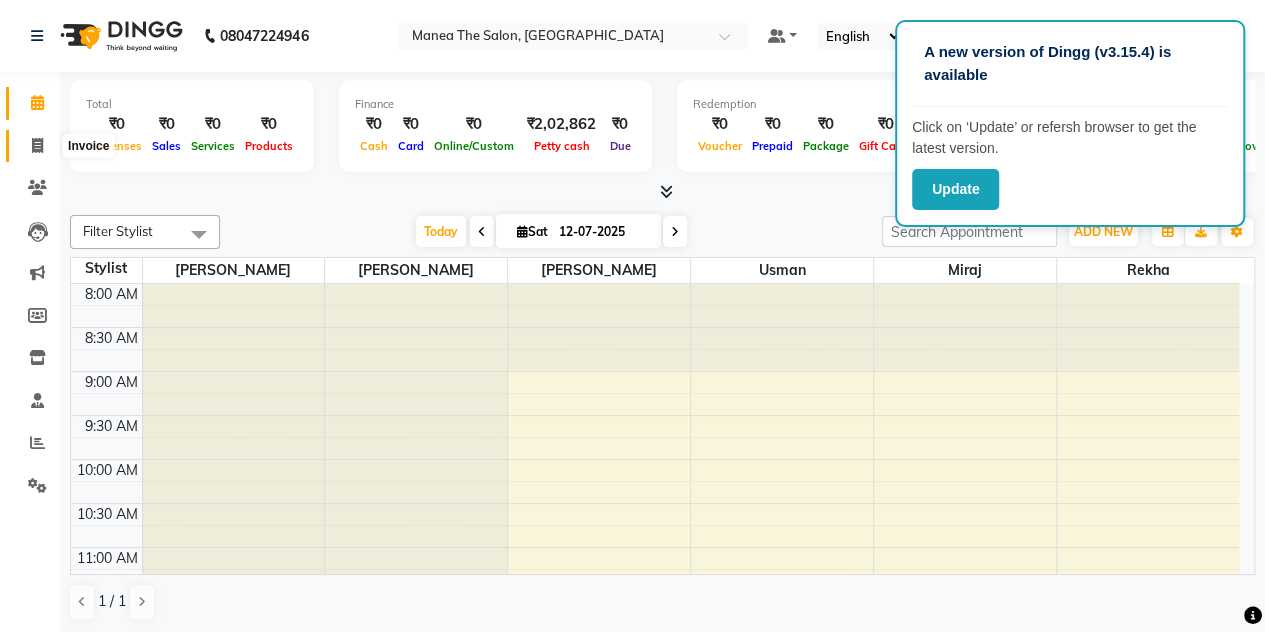 click 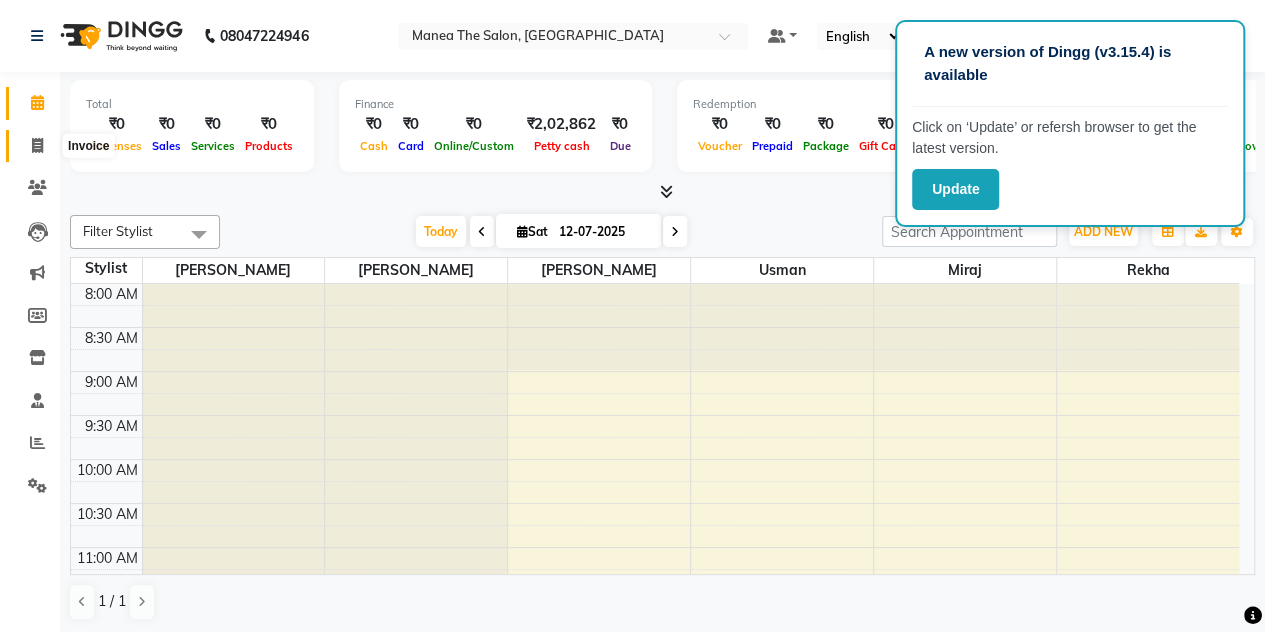 click 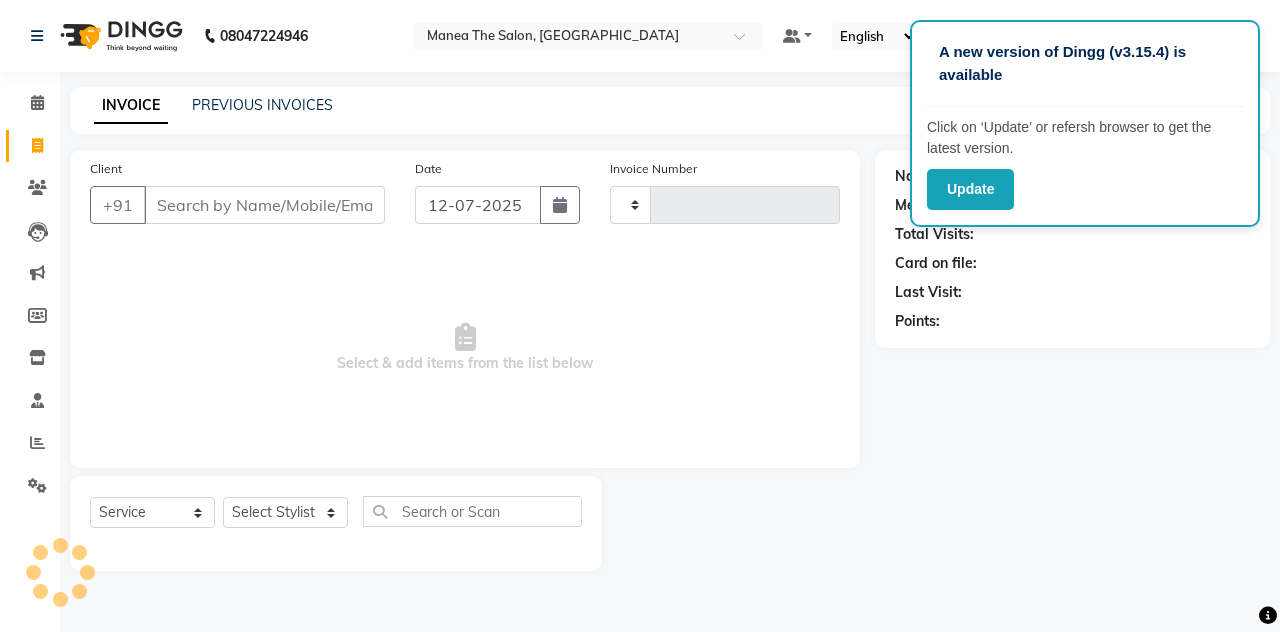 click 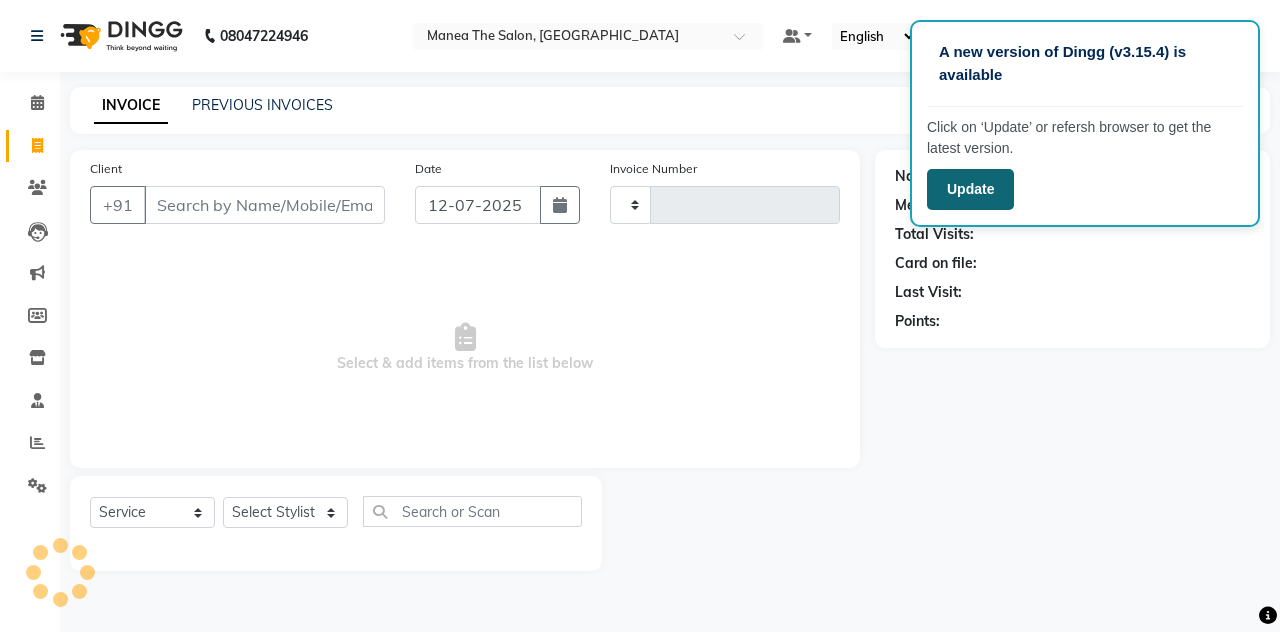 click on "Update" 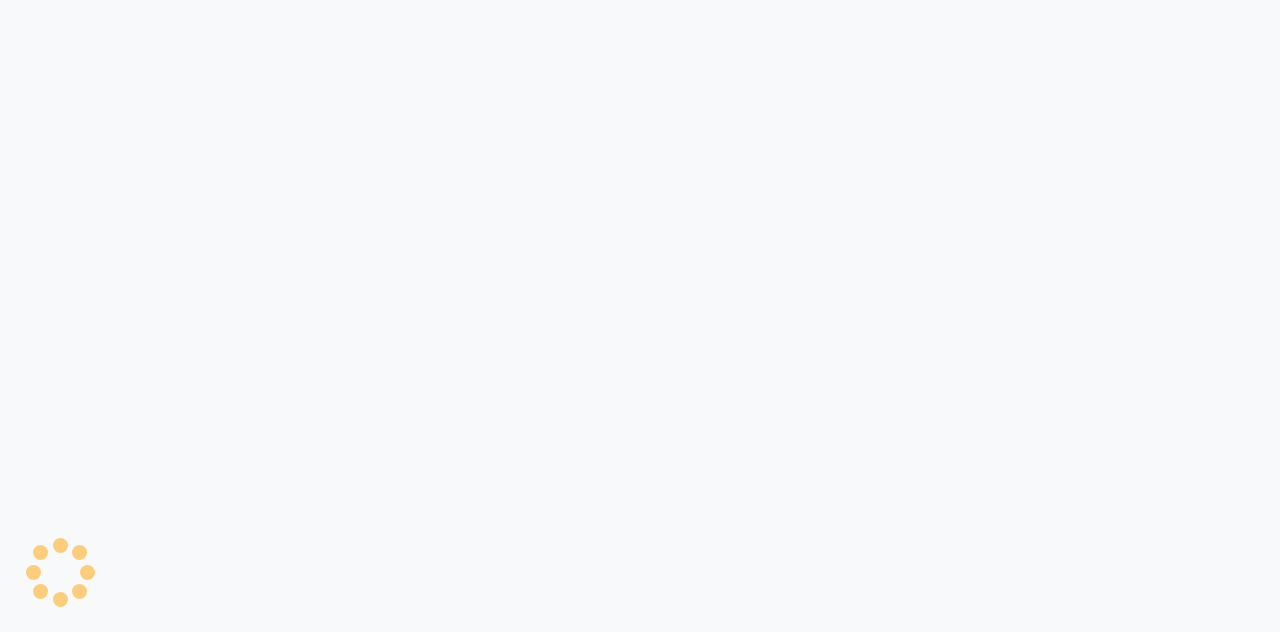 scroll, scrollTop: 0, scrollLeft: 0, axis: both 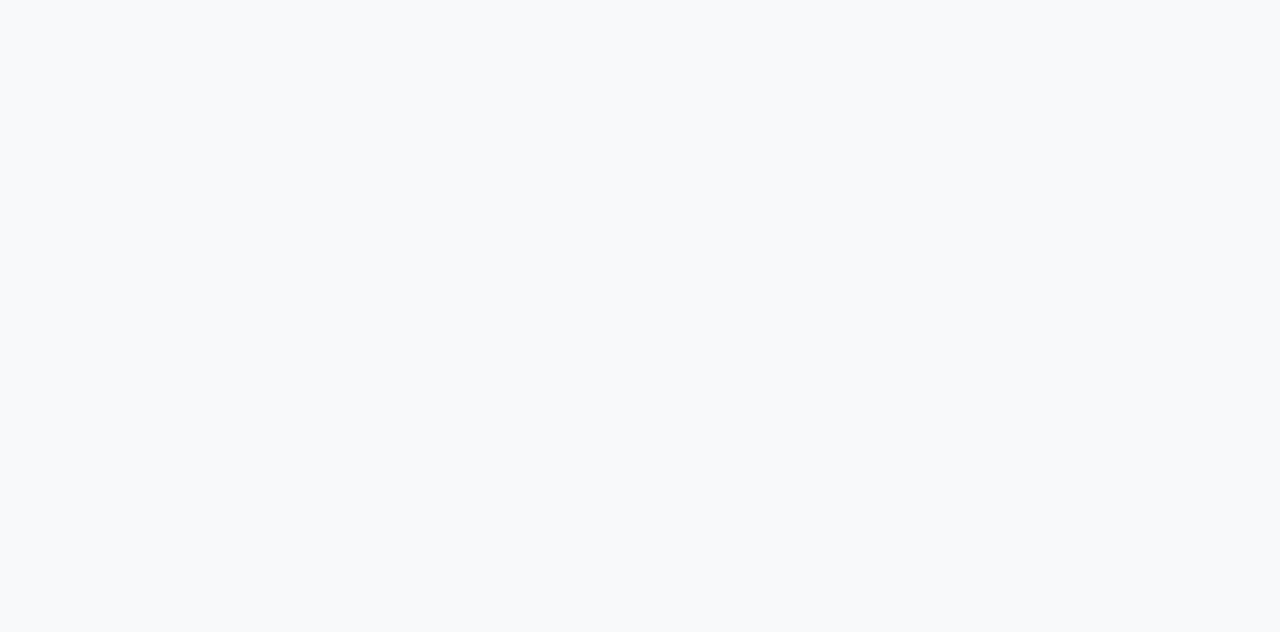 select on "service" 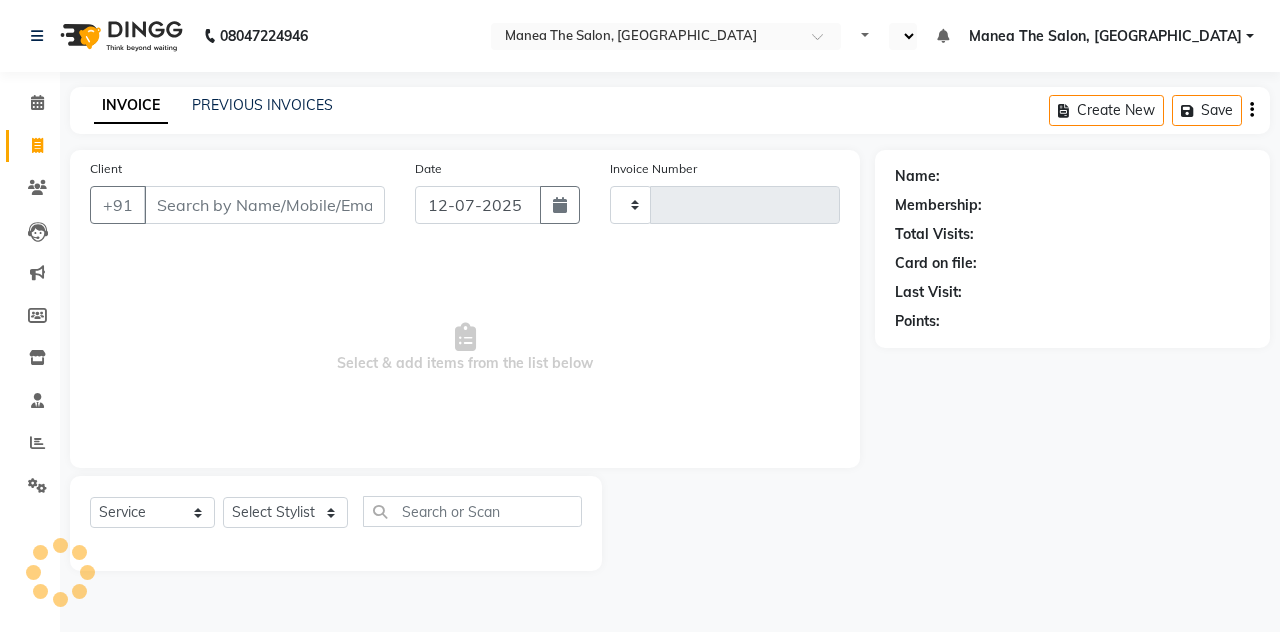select on "en" 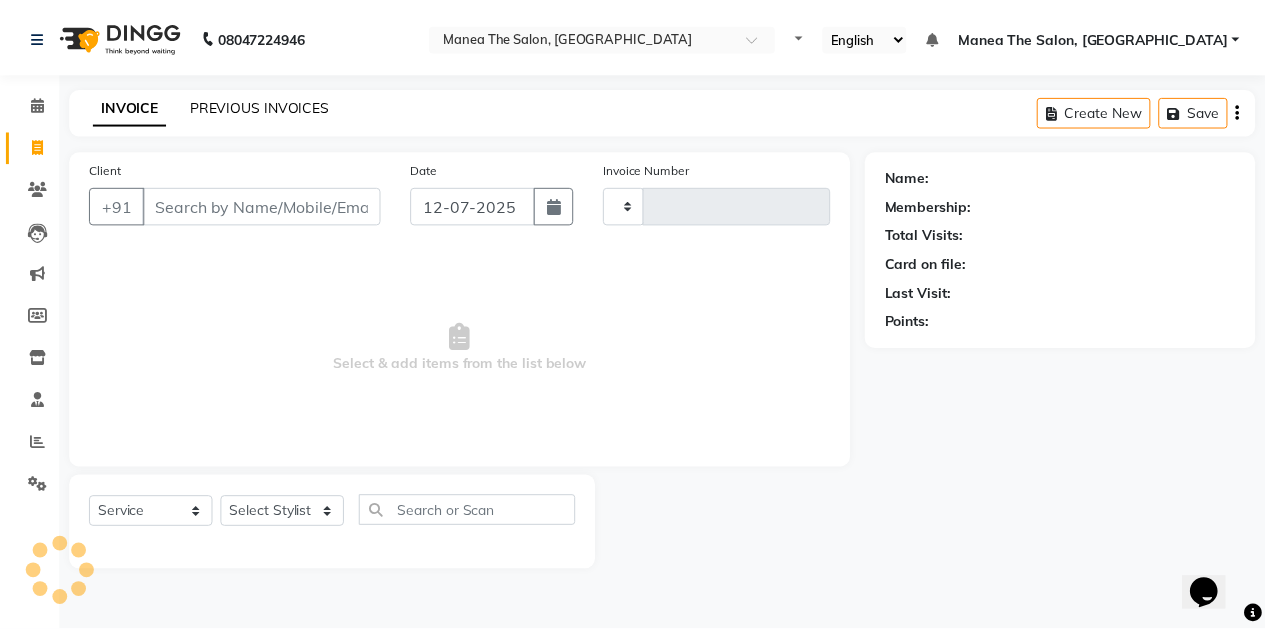 scroll, scrollTop: 0, scrollLeft: 0, axis: both 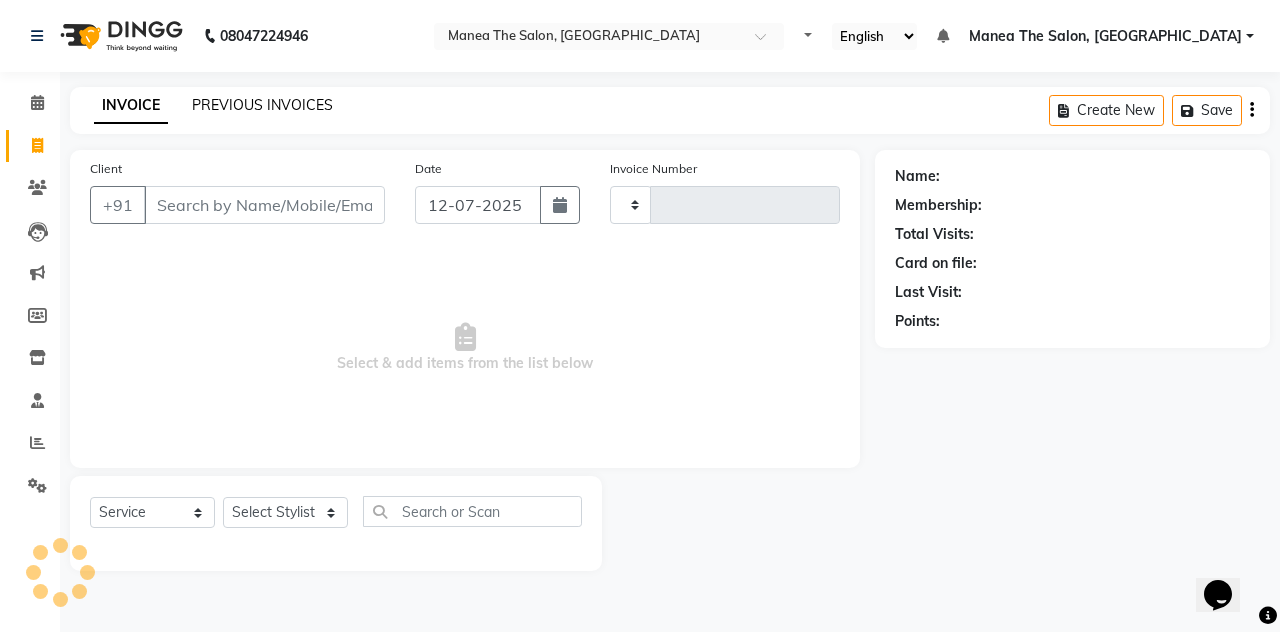 type on "0748" 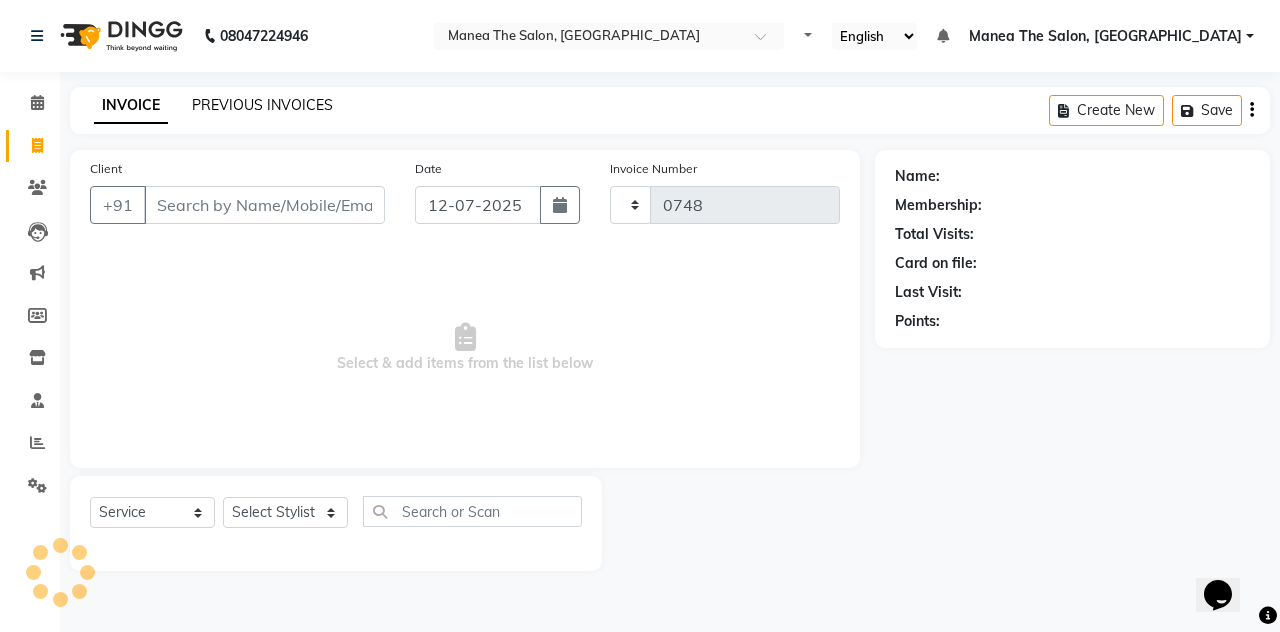 select on "7688" 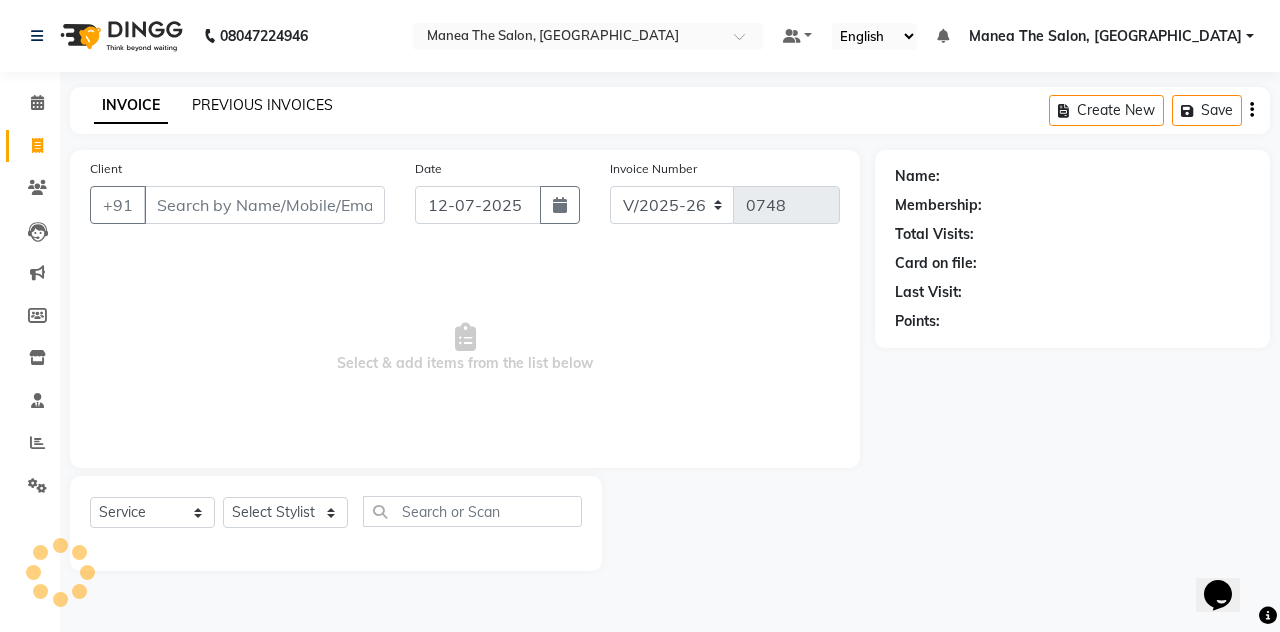 click on "PREVIOUS INVOICES" 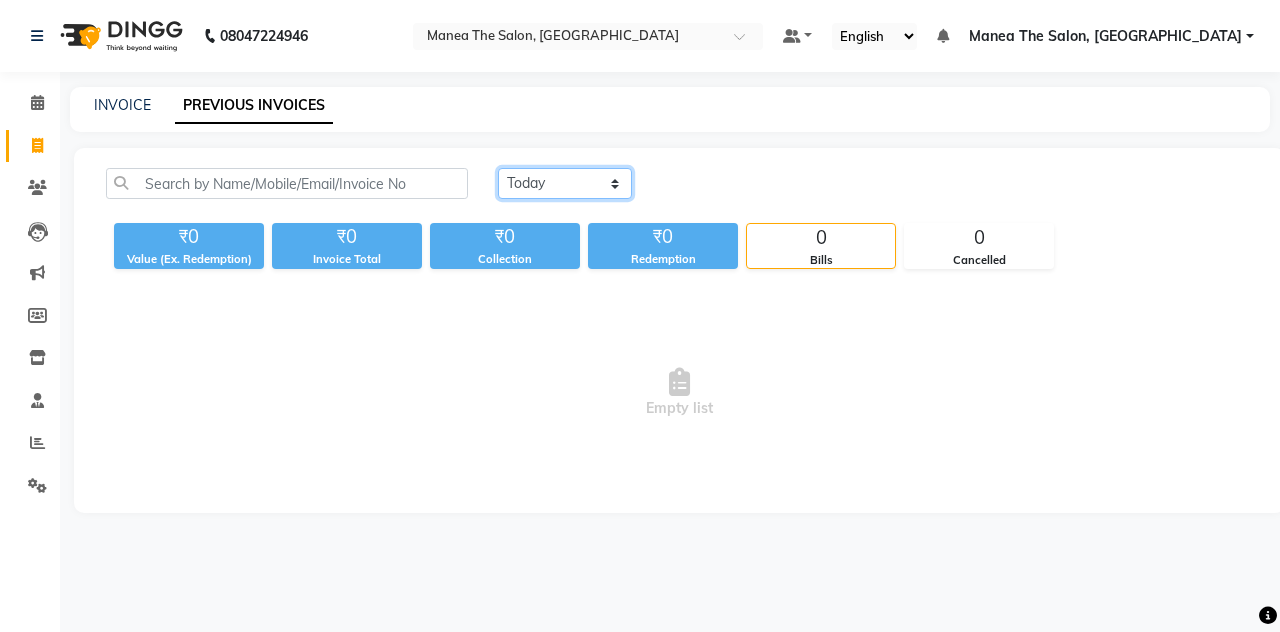 click on "[DATE] [DATE] Custom Range" 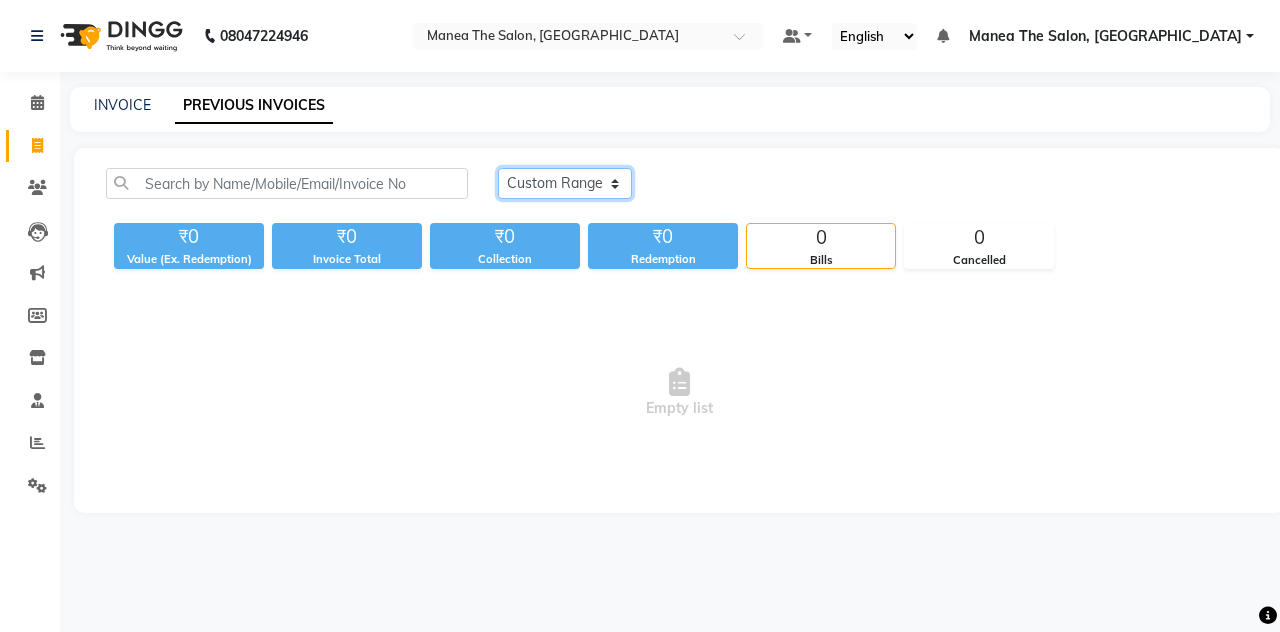 click on "[DATE] [DATE] Custom Range" 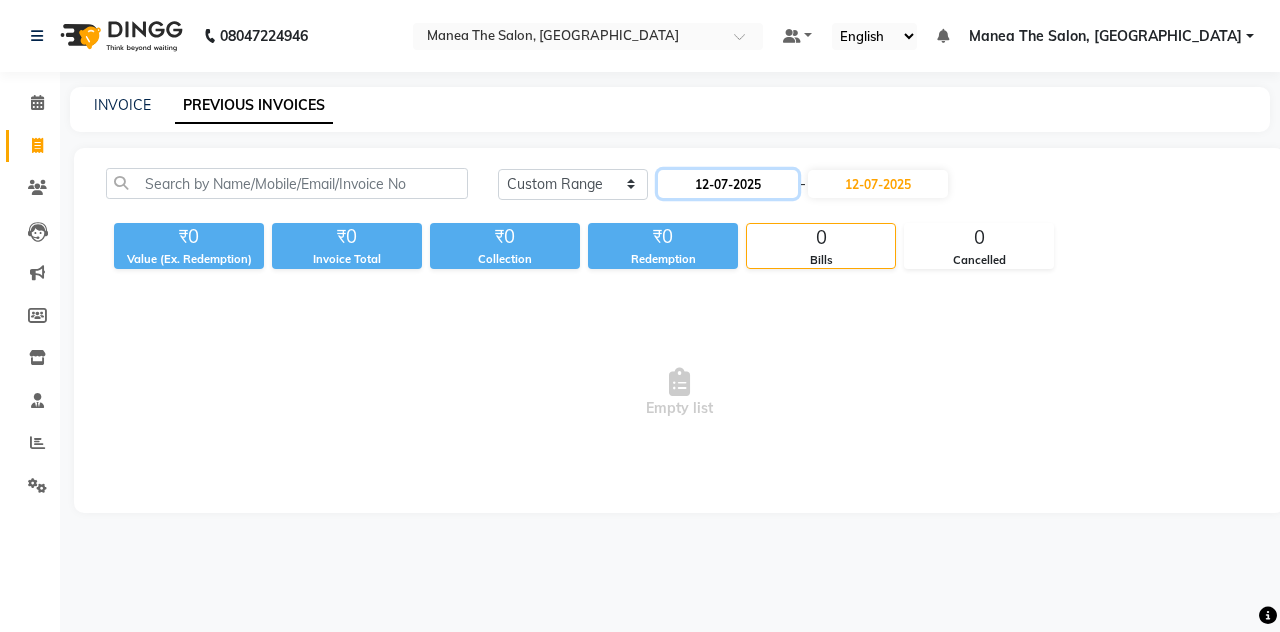 click on "12-07-2025" 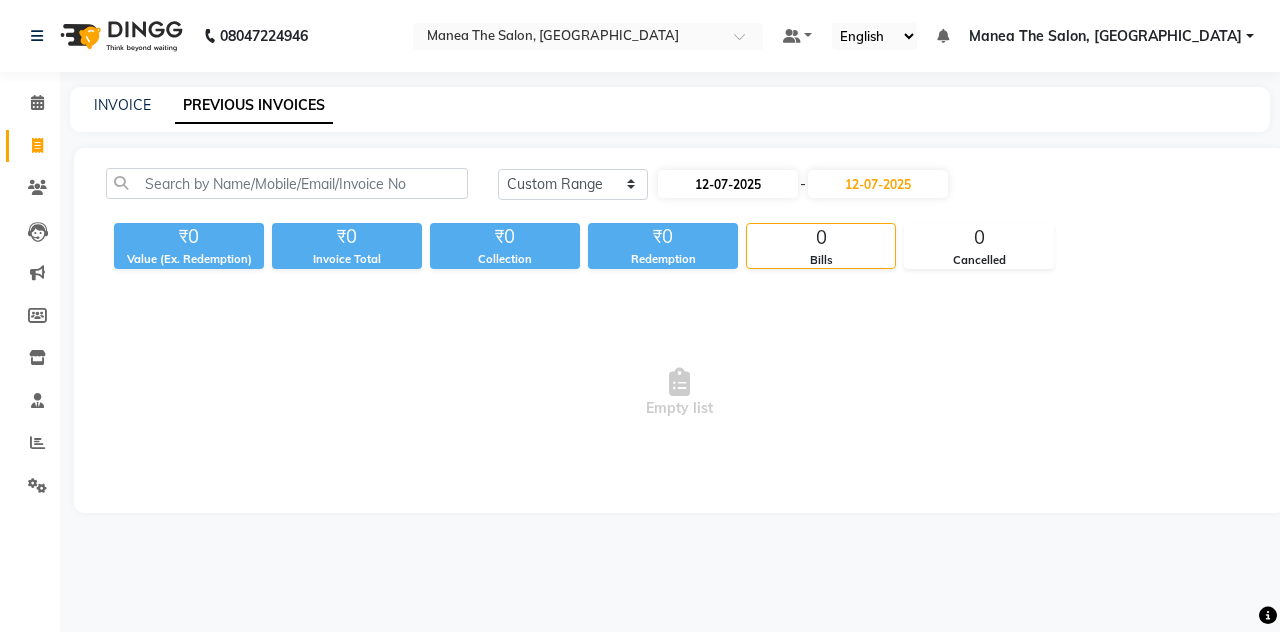 select on "7" 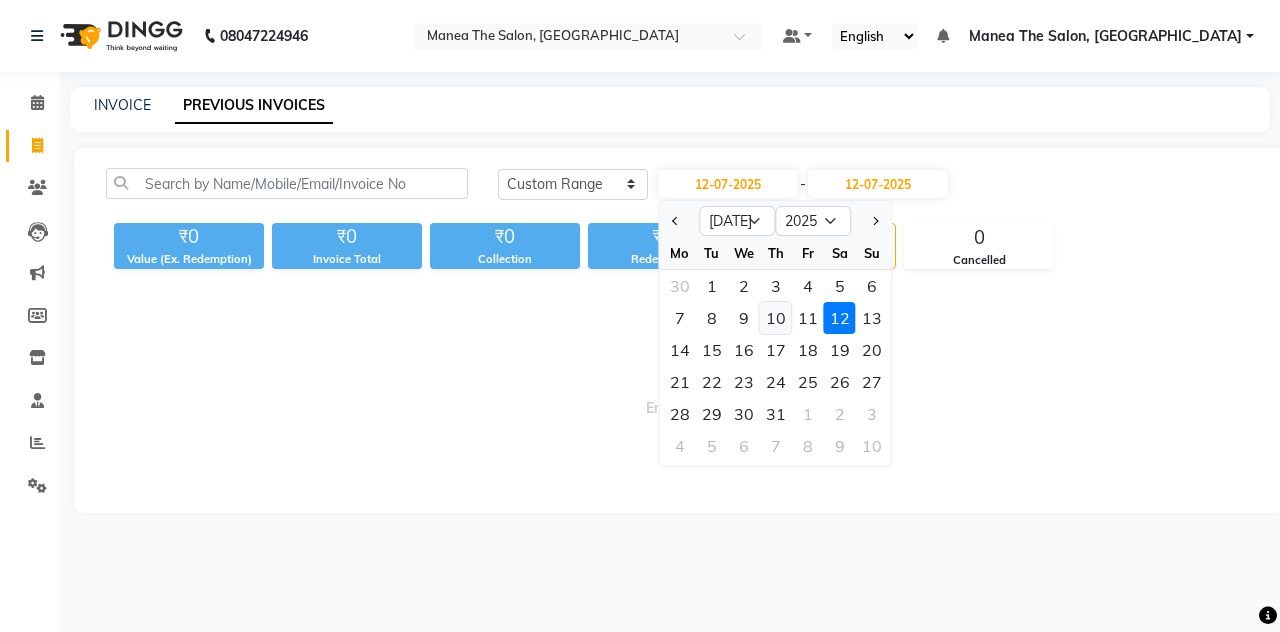 click on "10" 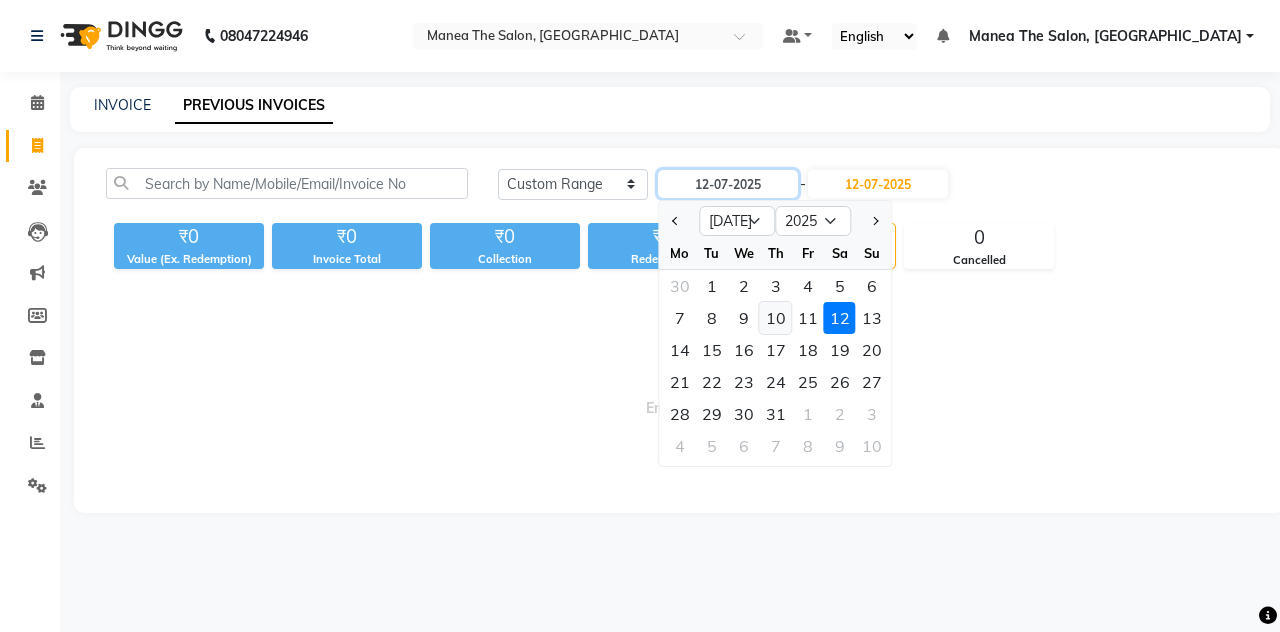 type on "[DATE]" 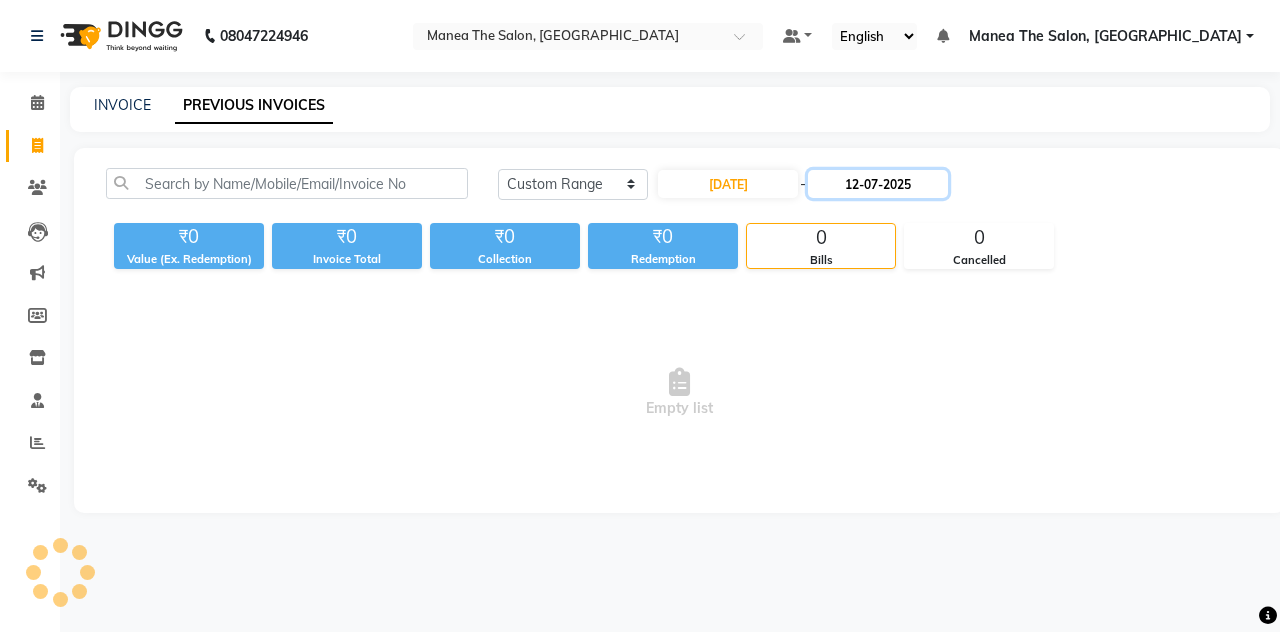 click on "12-07-2025" 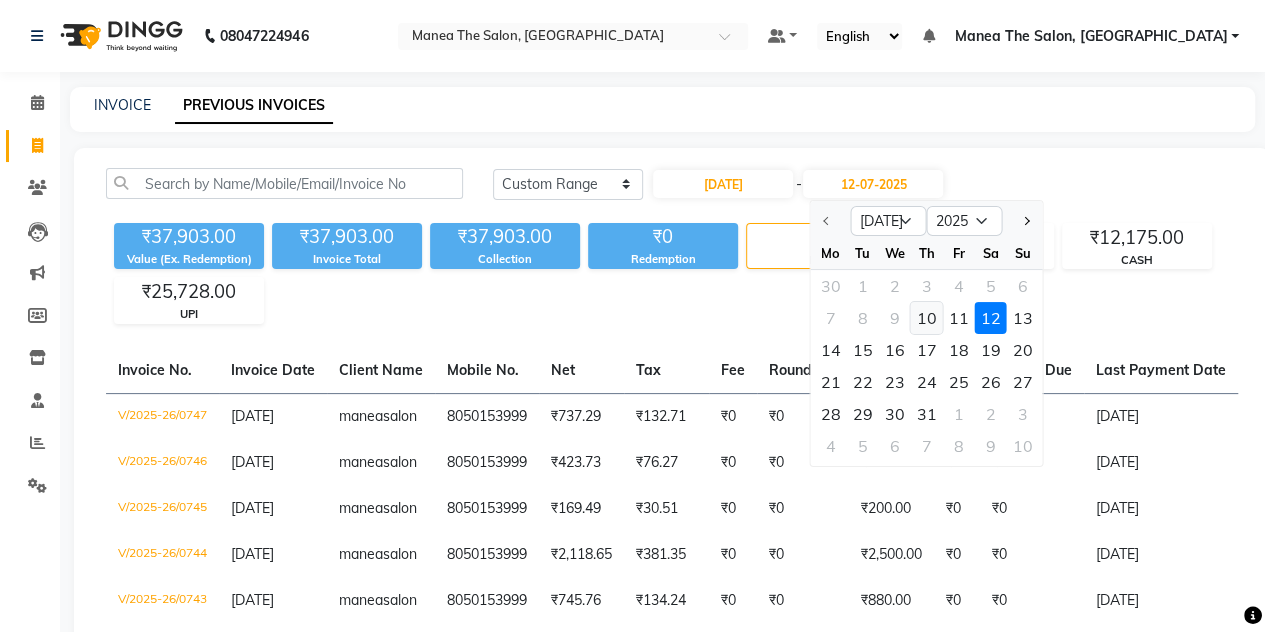 click on "10" 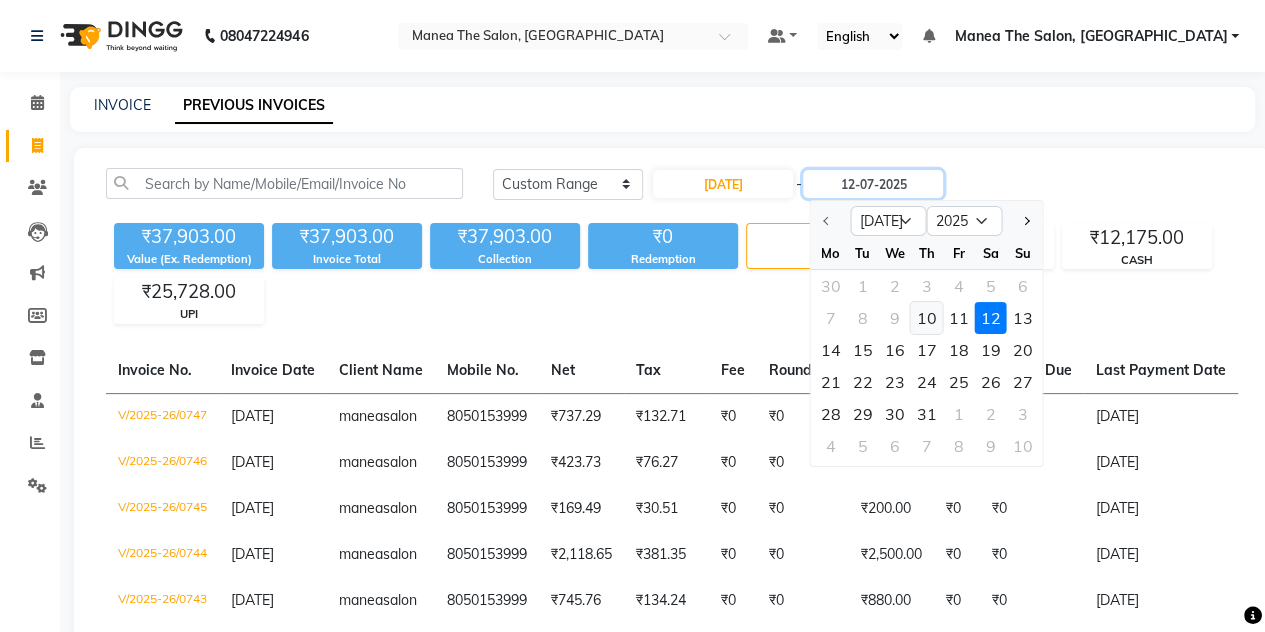 type on "[DATE]" 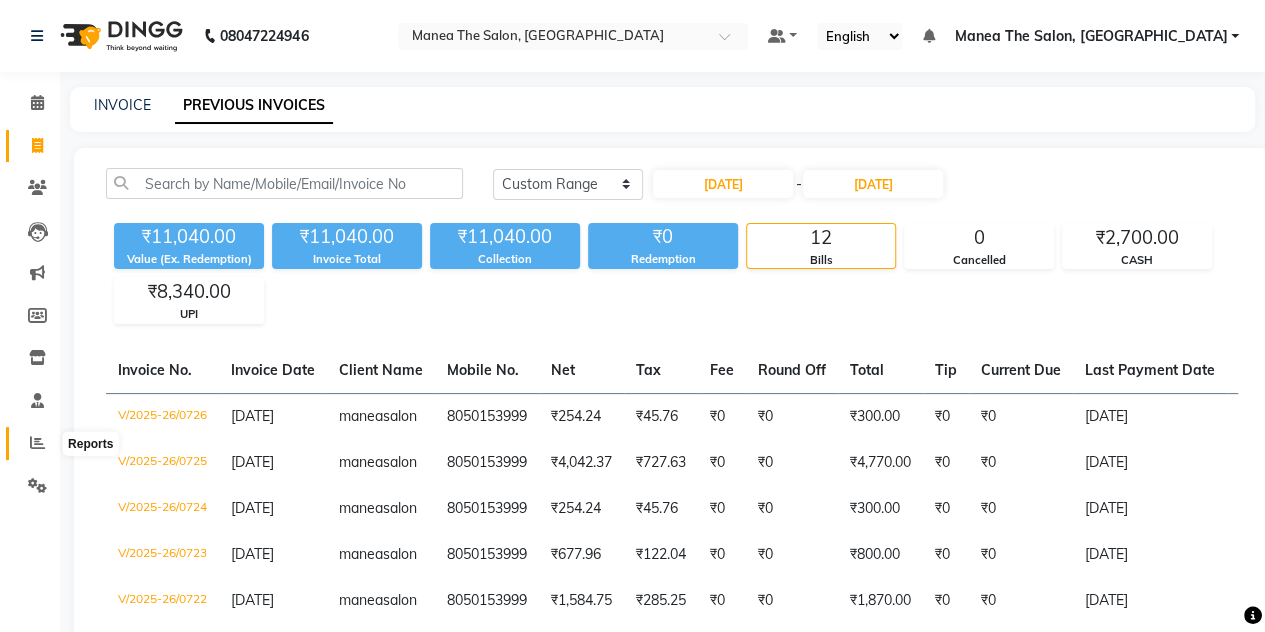 click 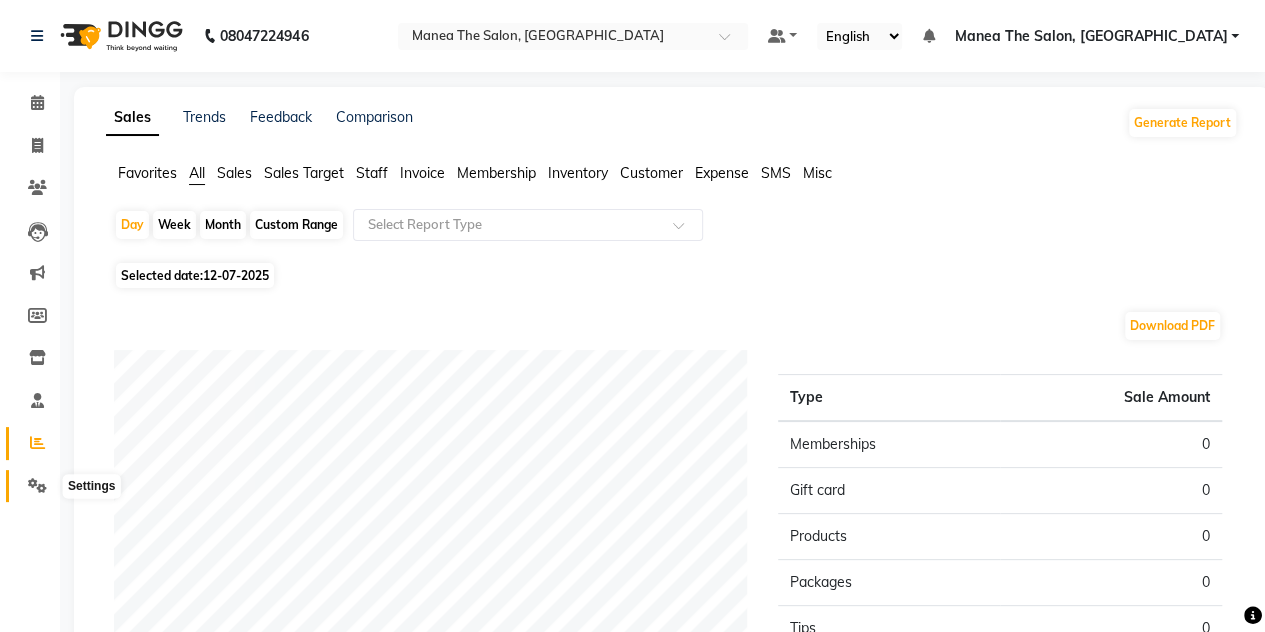 click 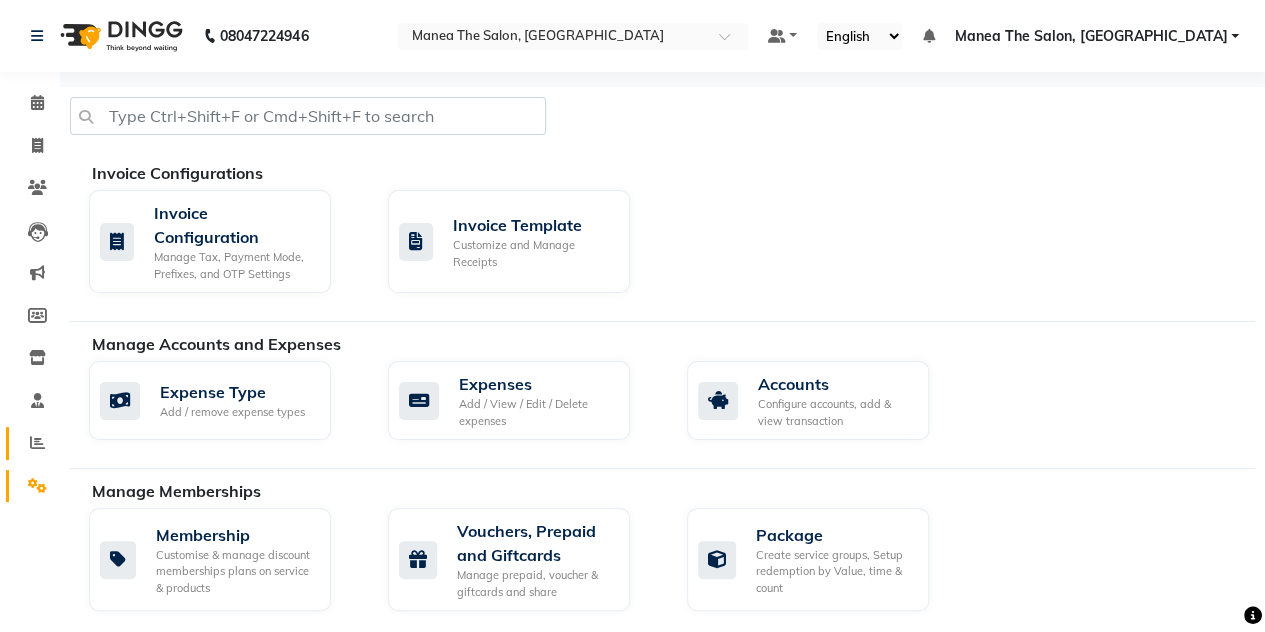 click on "Reports" 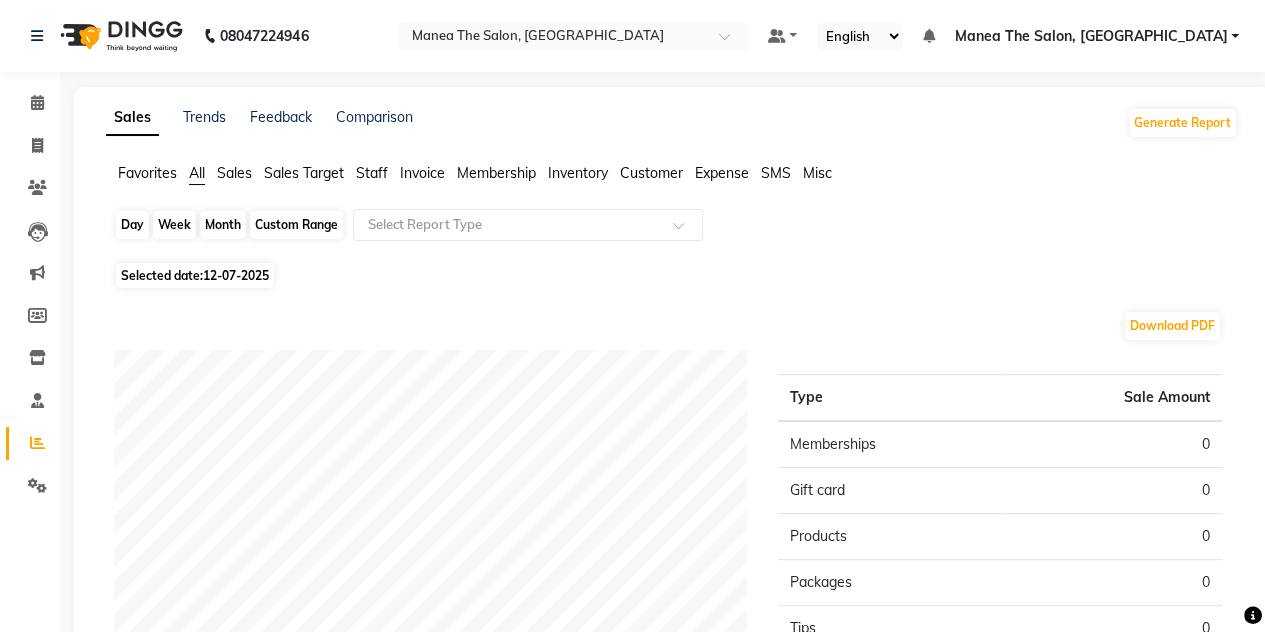 click on "Day" 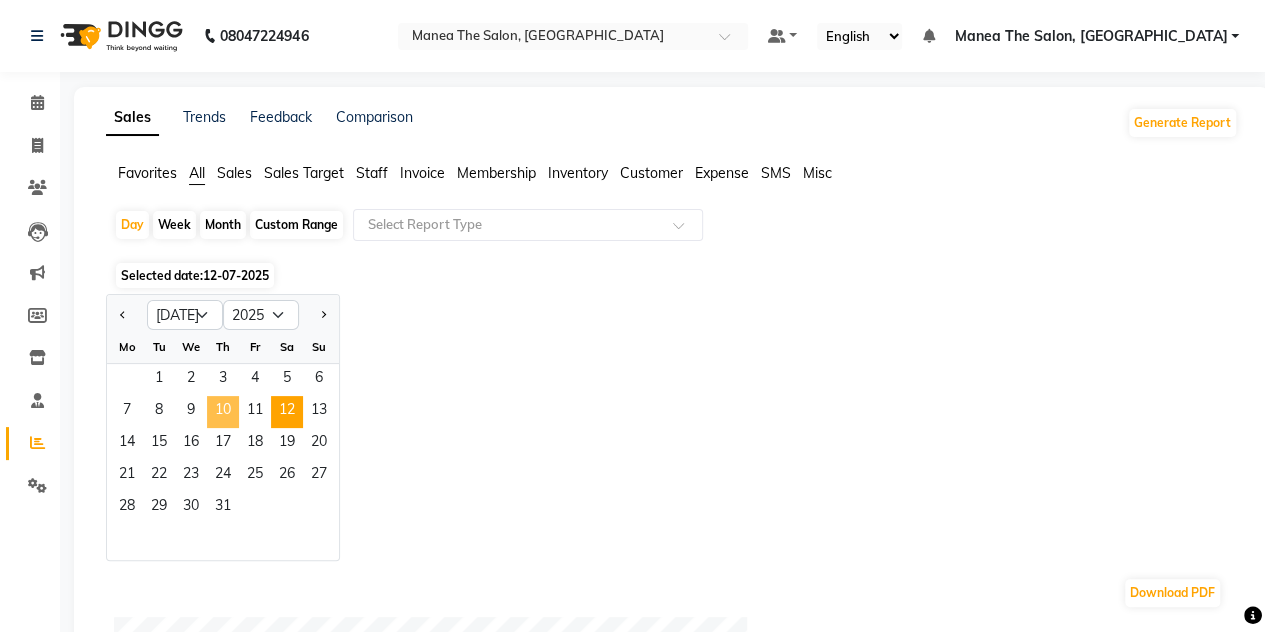 click on "10" 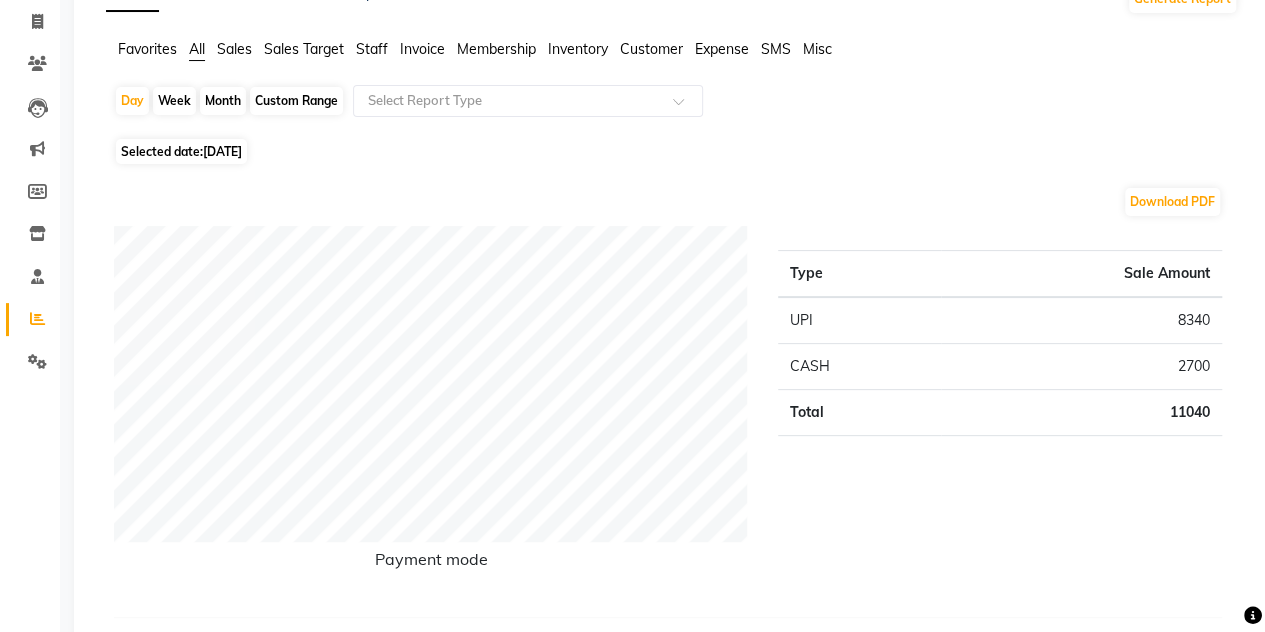 scroll, scrollTop: 146, scrollLeft: 0, axis: vertical 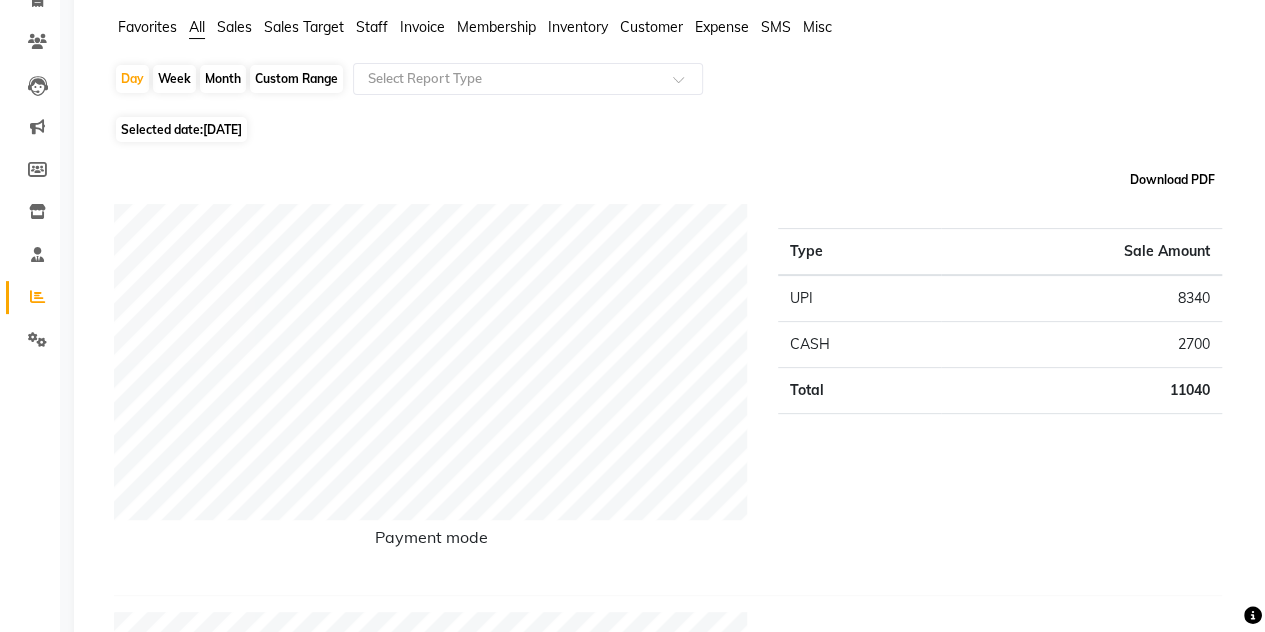 click on "Download PDF" 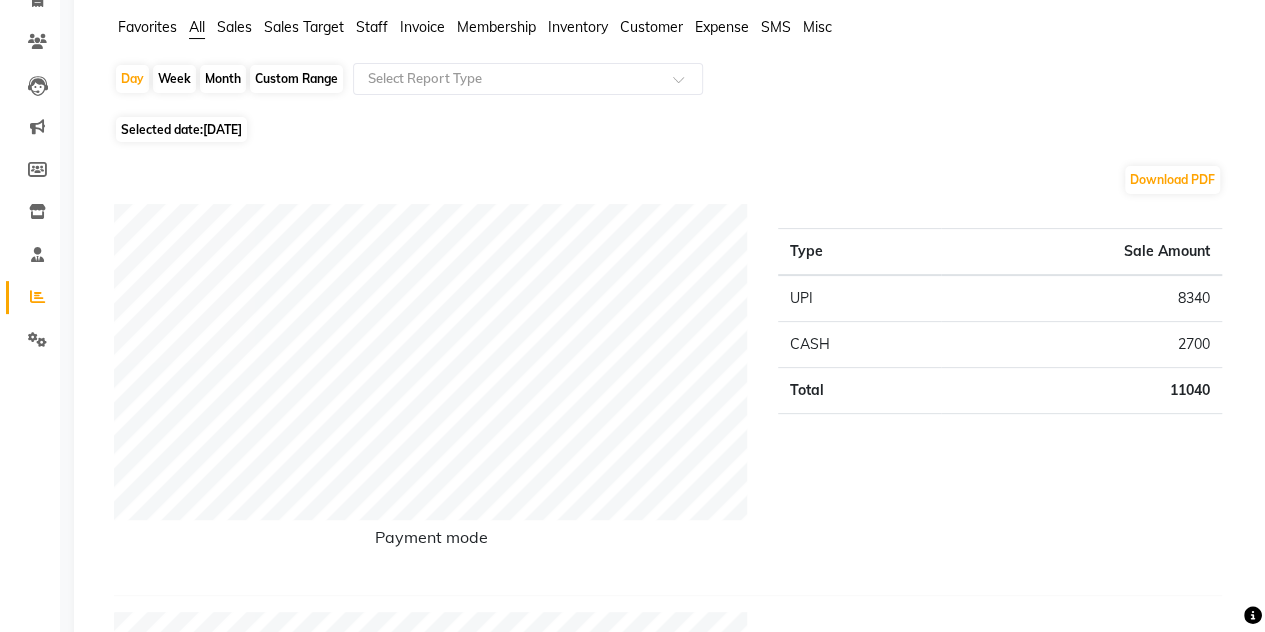 scroll, scrollTop: 0, scrollLeft: 0, axis: both 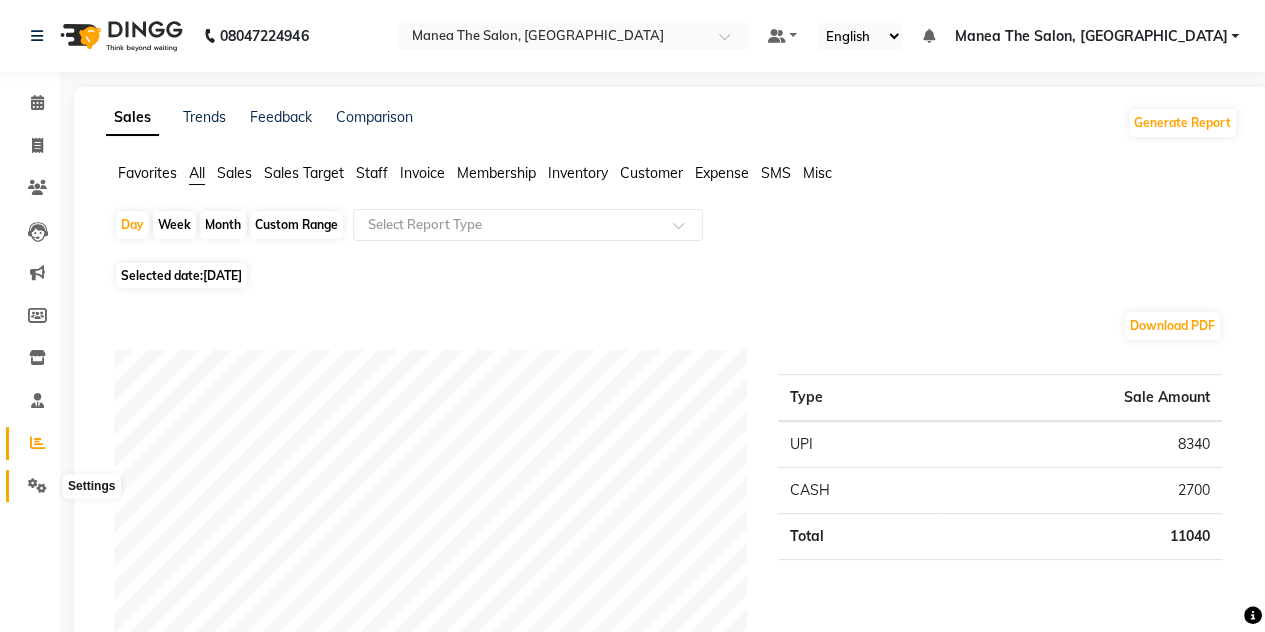 click 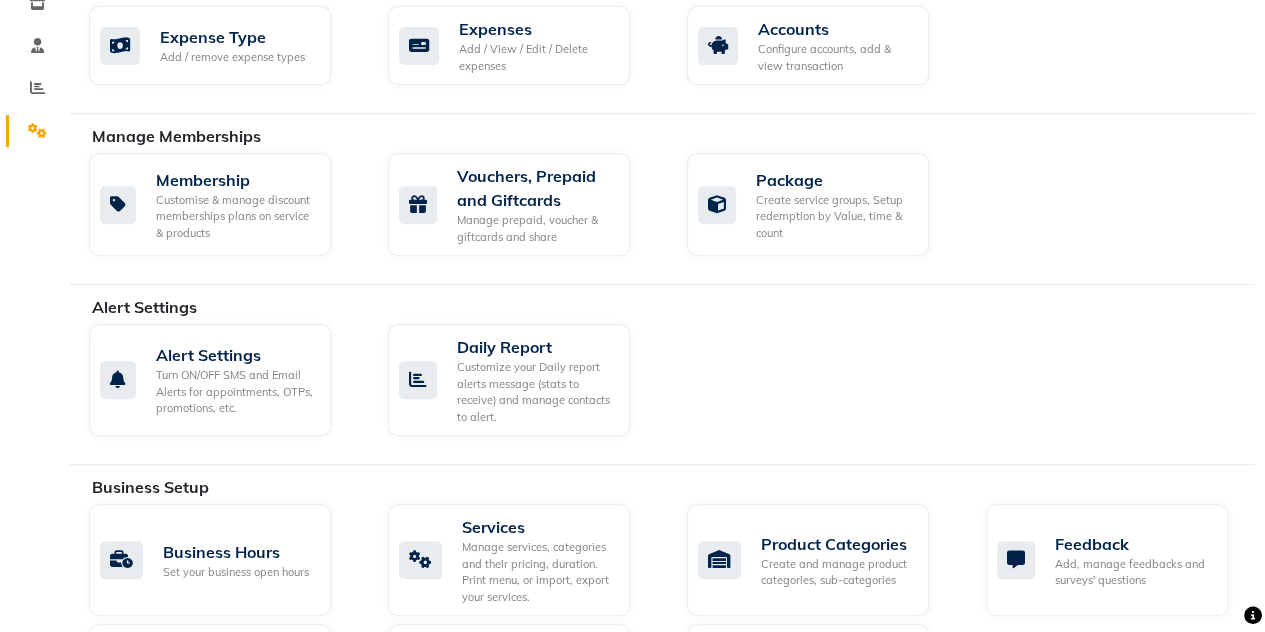 scroll, scrollTop: 367, scrollLeft: 0, axis: vertical 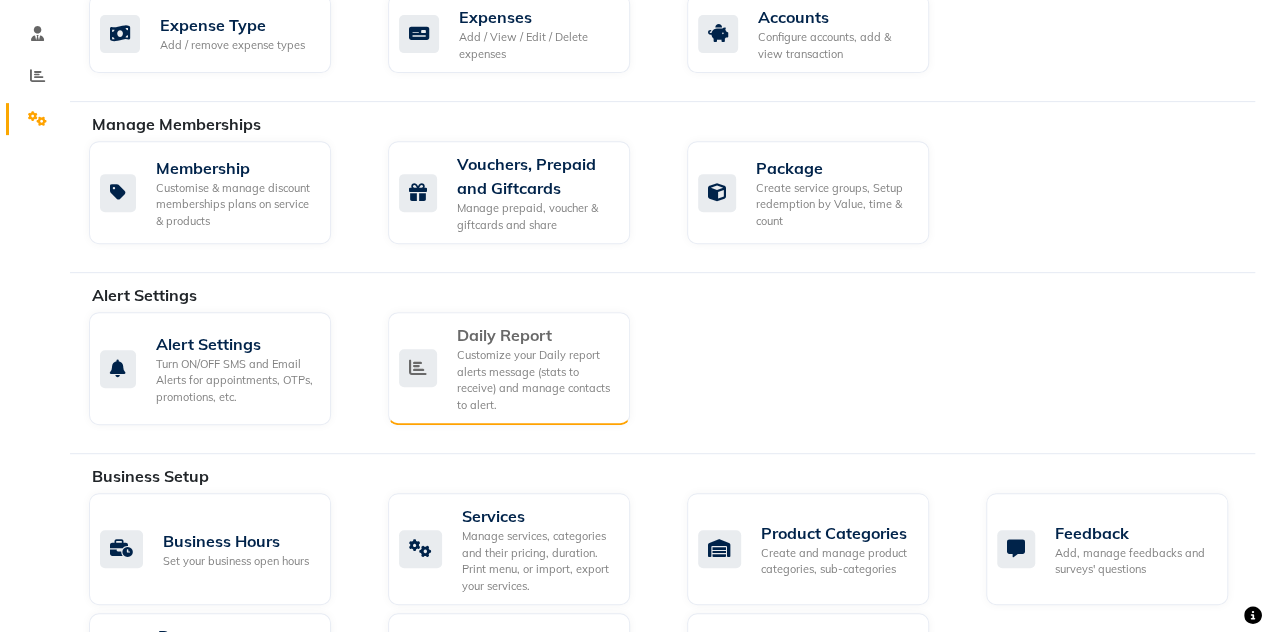 click on "Customize your Daily report alerts message (stats to receive) and manage contacts to alert." 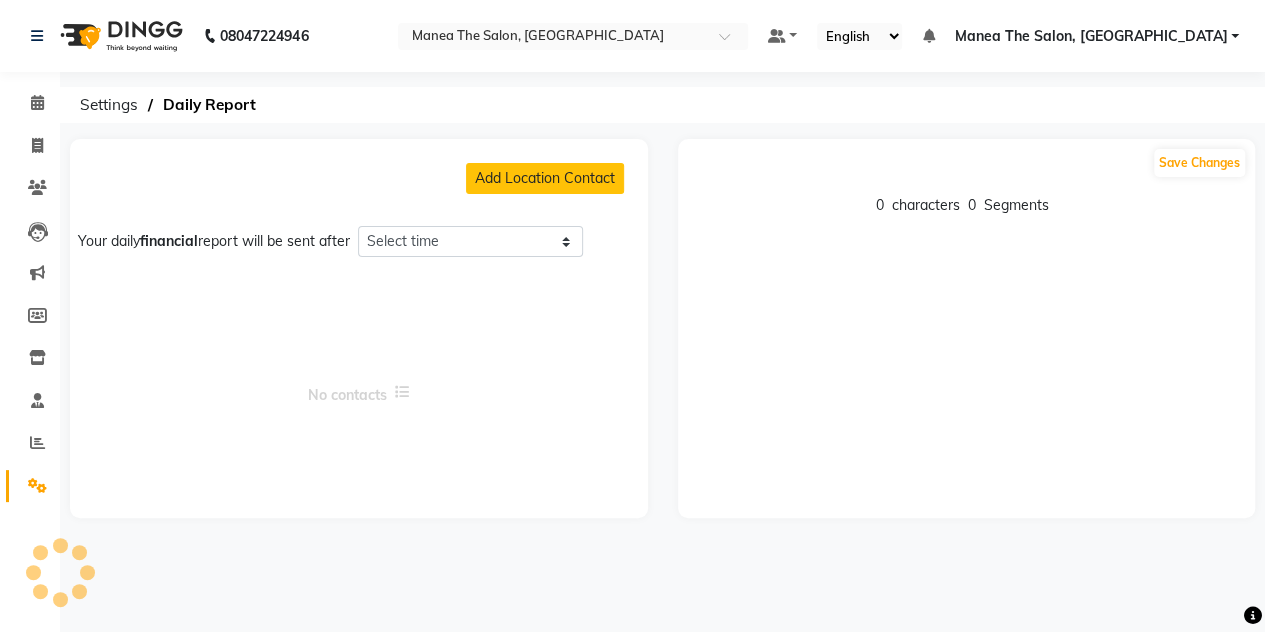 scroll, scrollTop: 0, scrollLeft: 0, axis: both 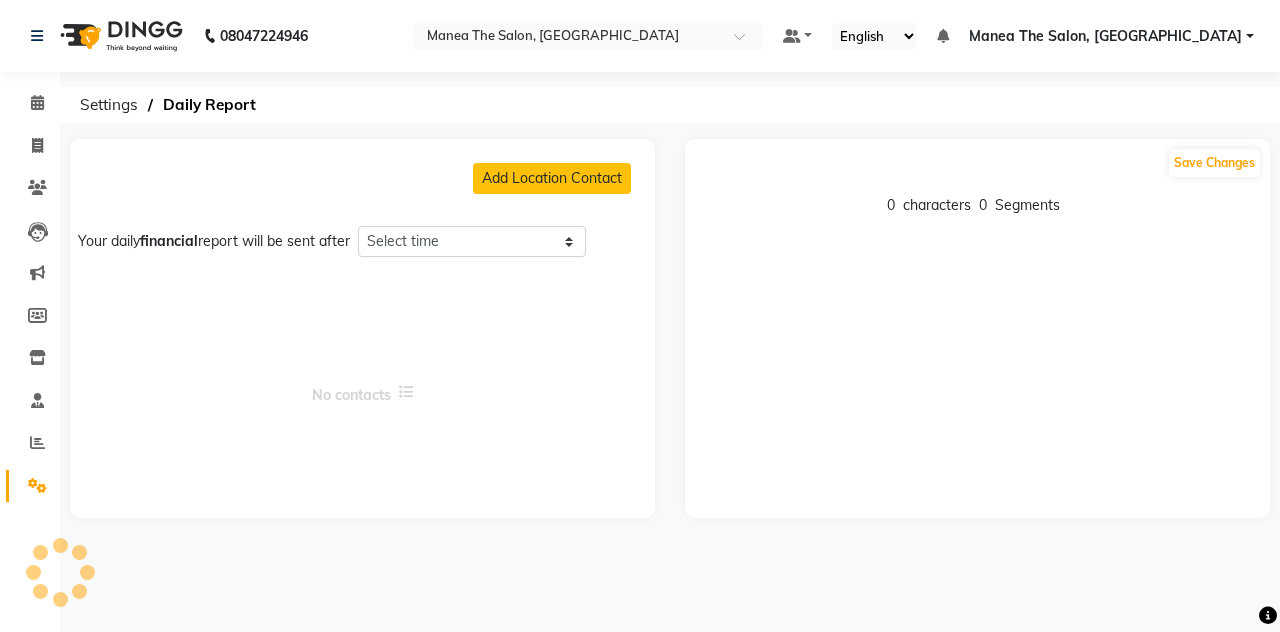select on "1350" 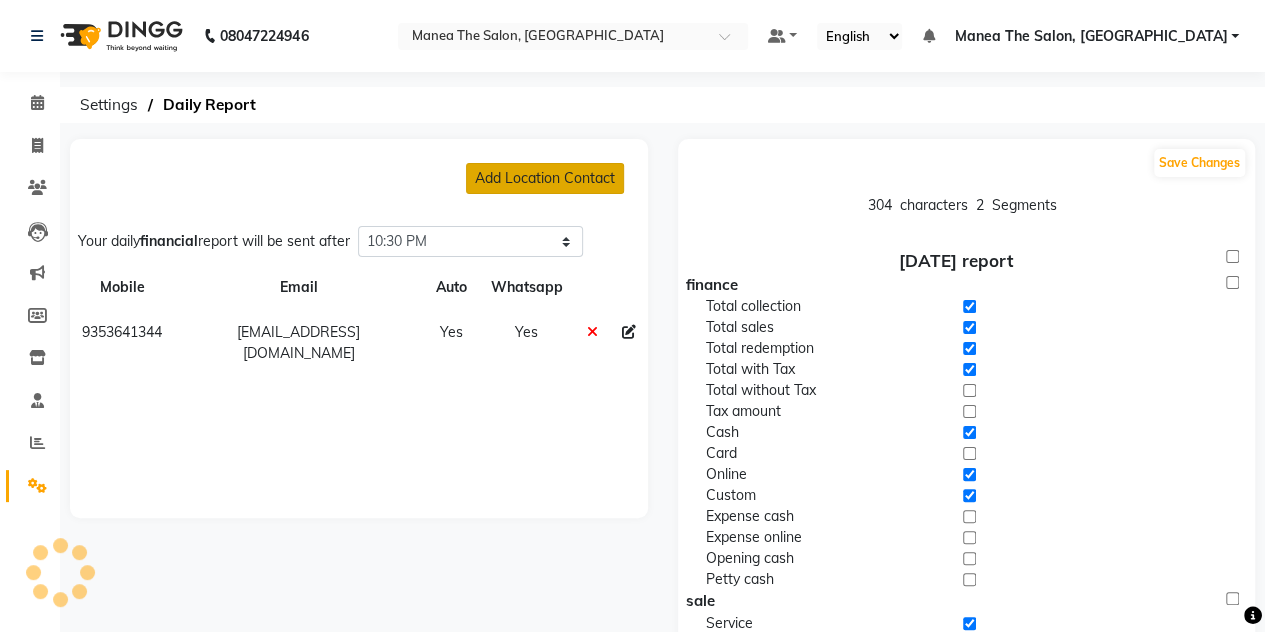 click on "Add Location Contact" 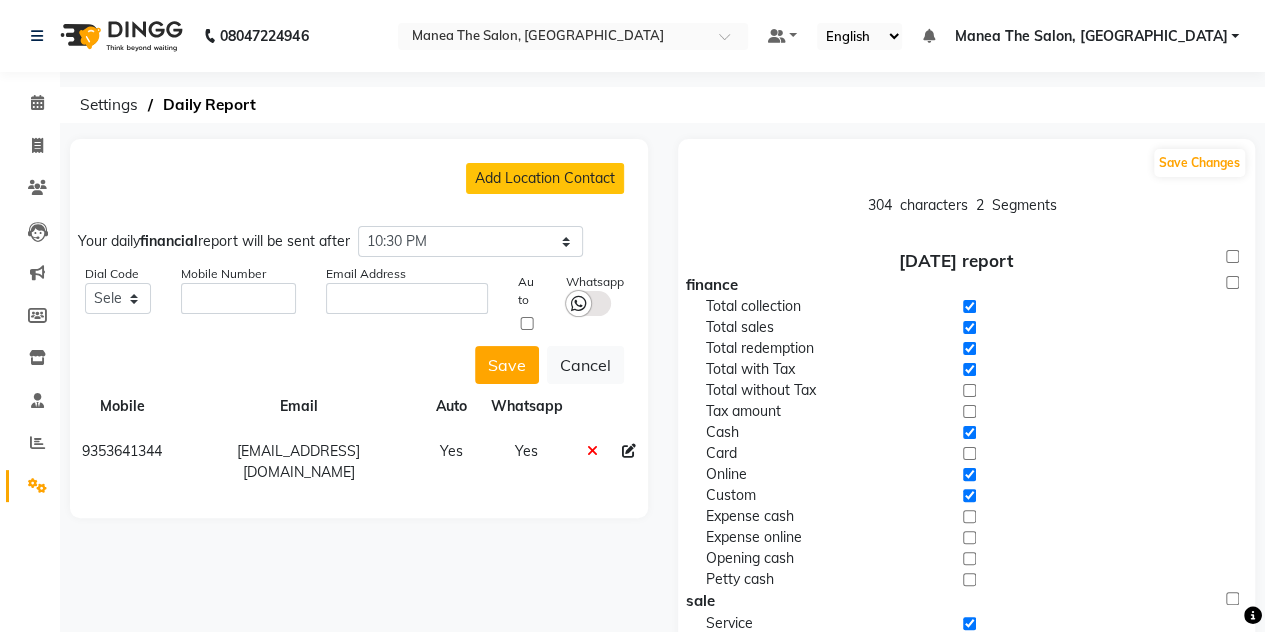 click 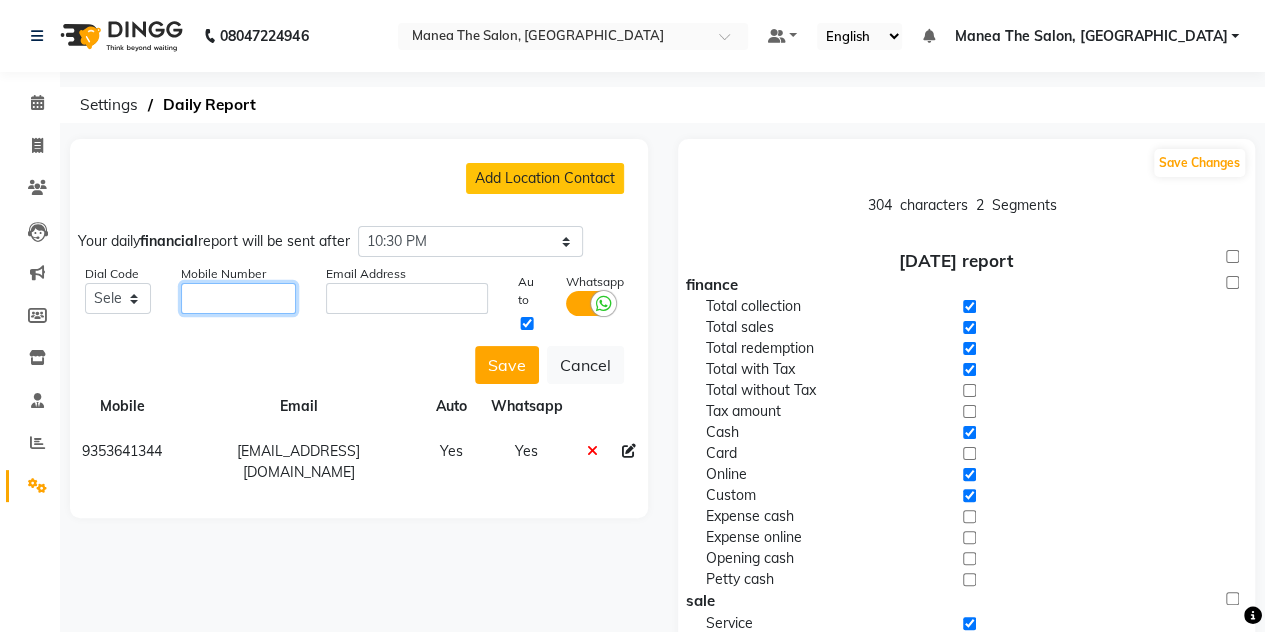 select on "91" 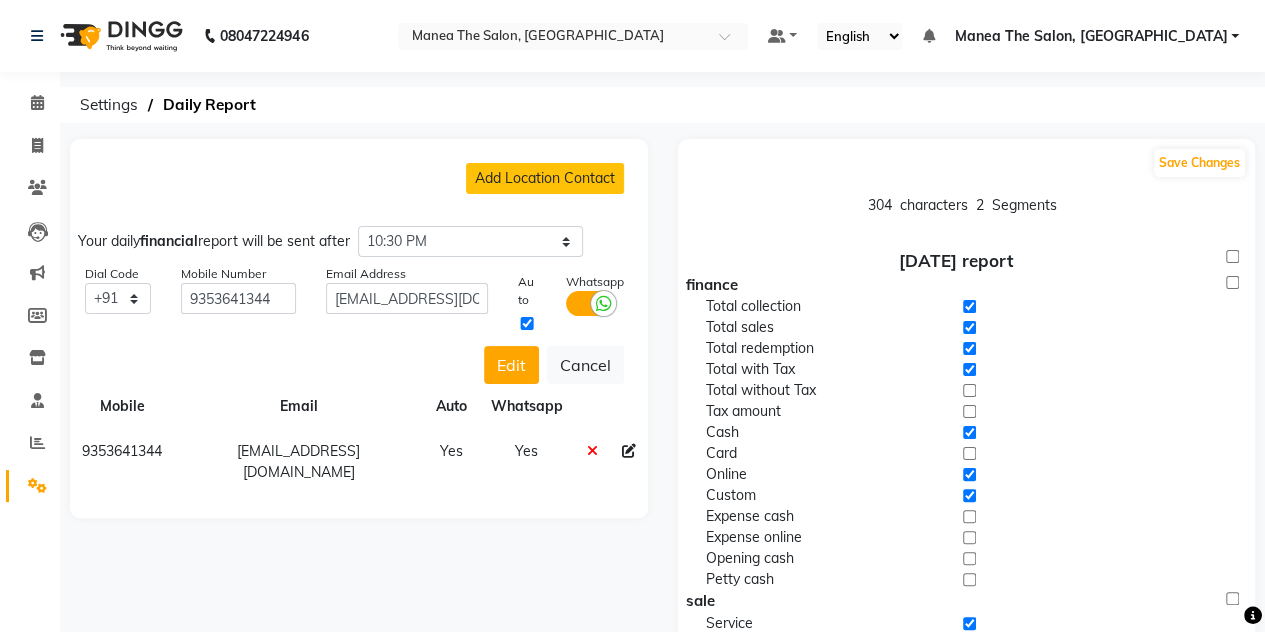 click 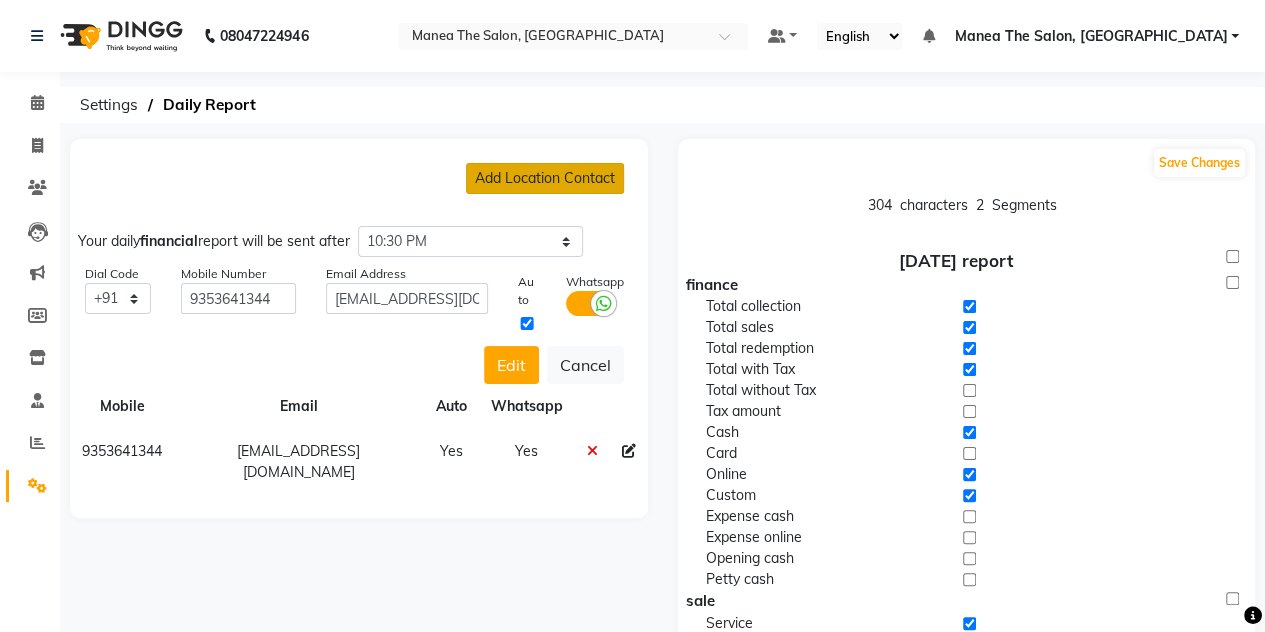click on "Add Location Contact" 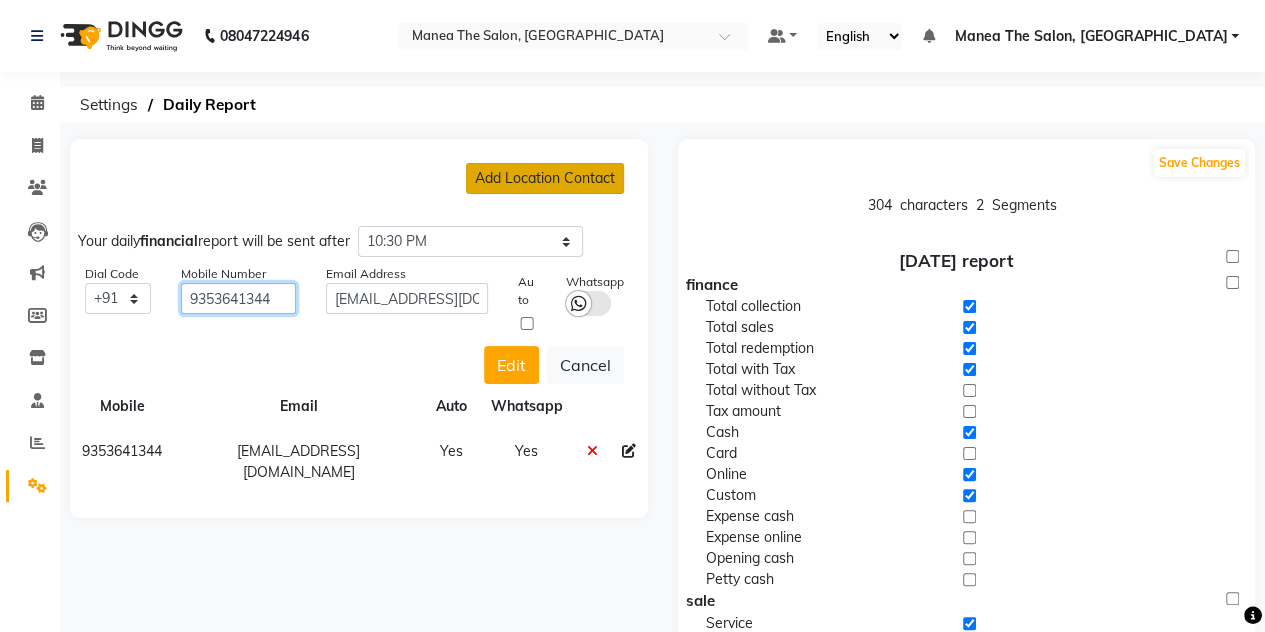 select on "-1" 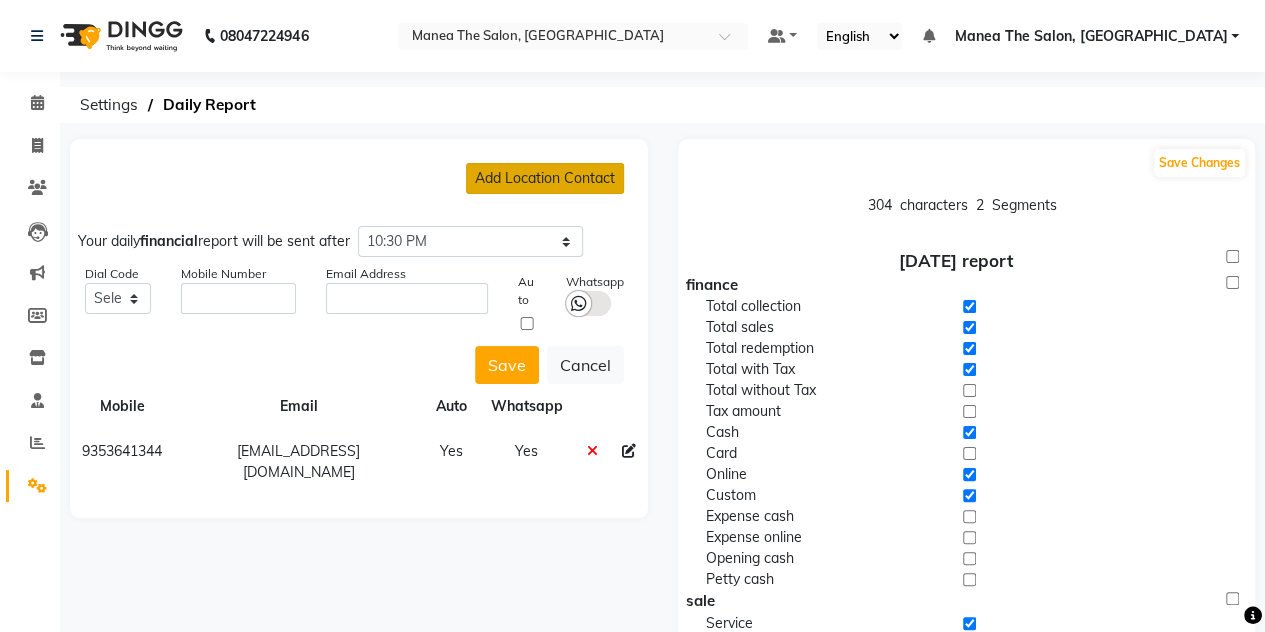 click on "Add Location Contact" 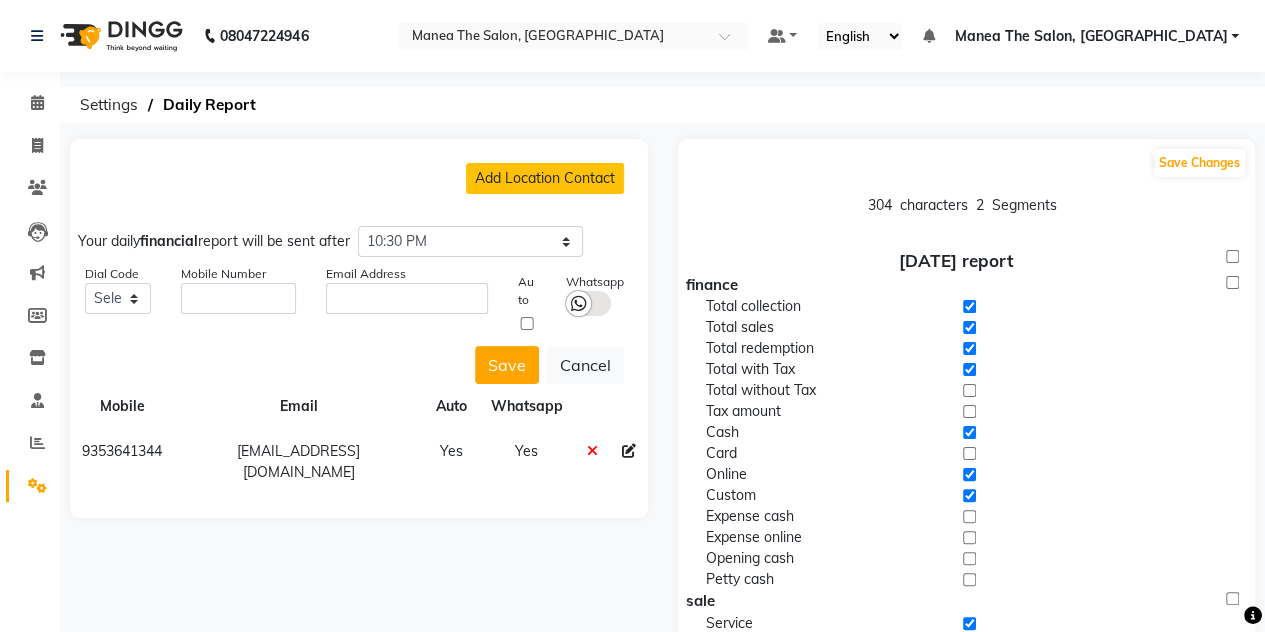 click 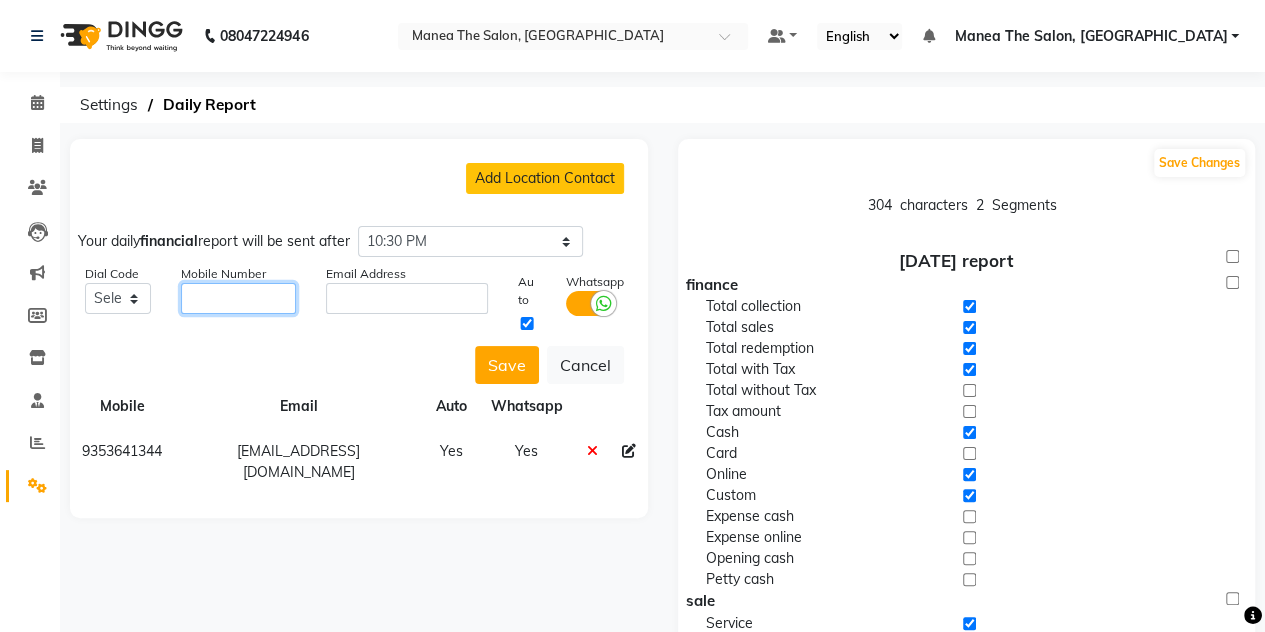 select on "91" 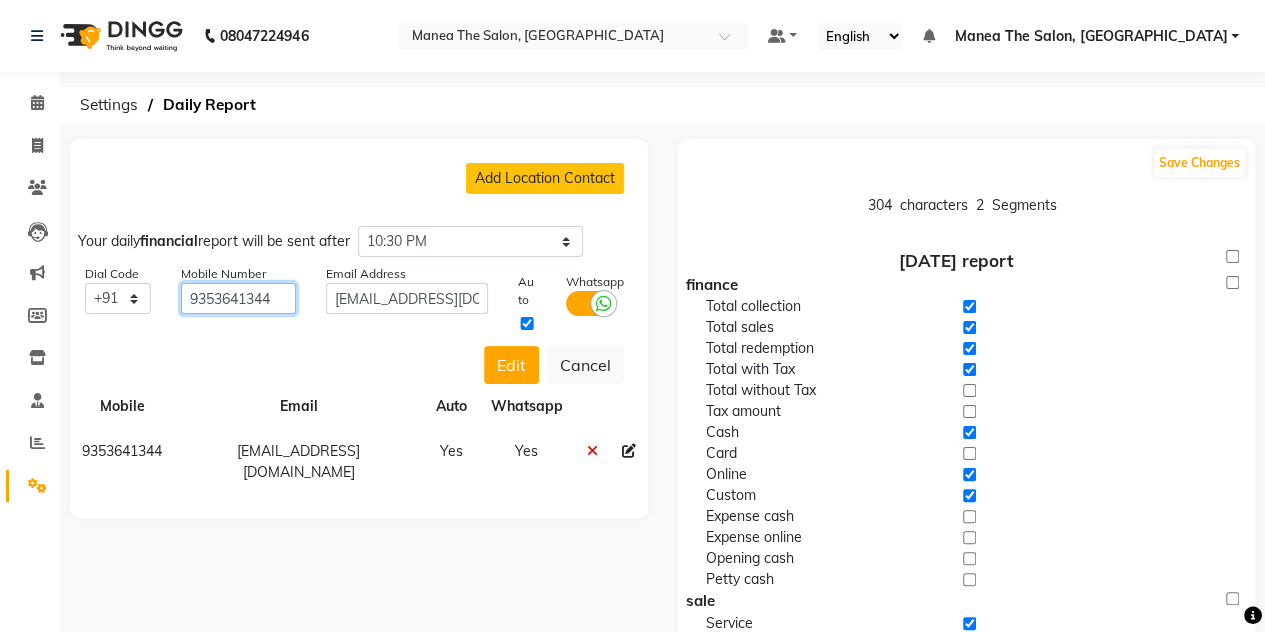 scroll, scrollTop: 218, scrollLeft: 0, axis: vertical 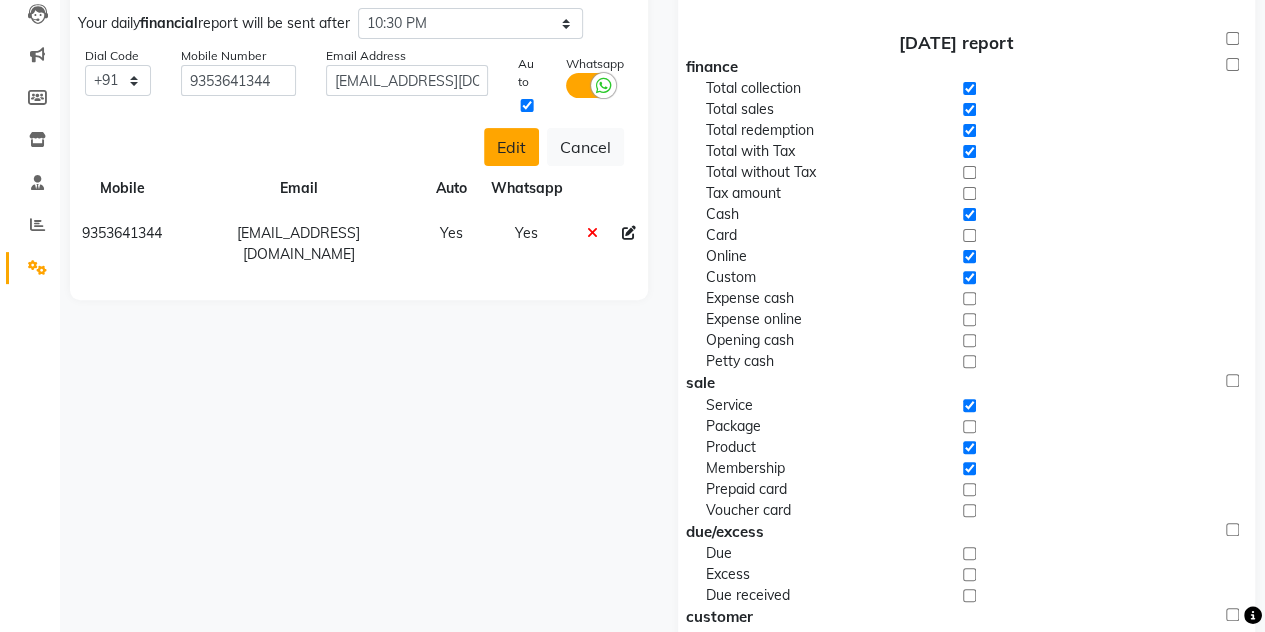 click on "Edit" 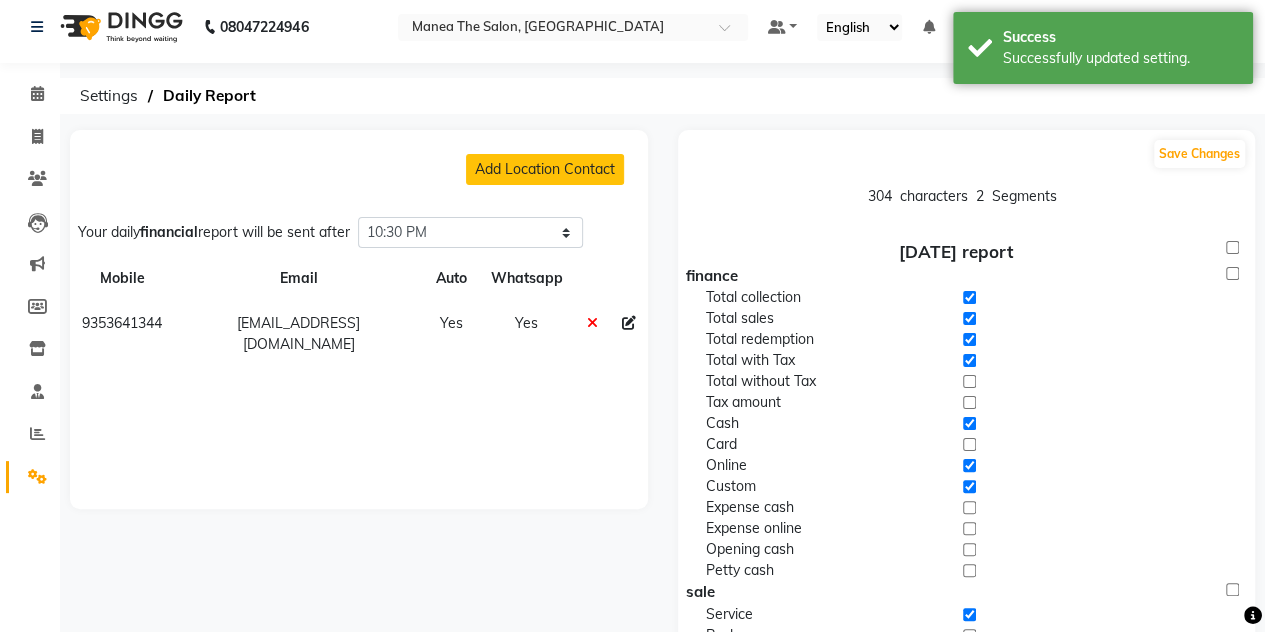 scroll, scrollTop: 0, scrollLeft: 0, axis: both 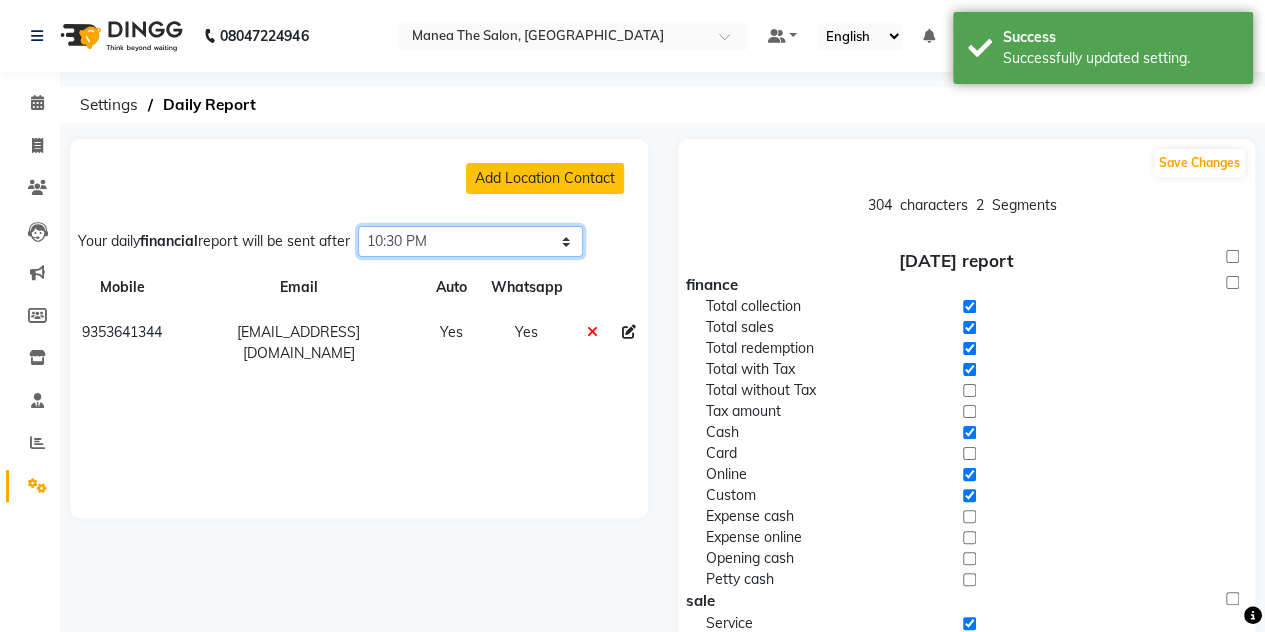 click on "Select time 04:00 AM 04:15 AM 04:30 AM 04:45 AM 05:00 AM 05:15 AM 05:30 AM 05:45 AM 06:00 AM 06:15 AM 06:30 AM 06:45 AM 07:00 AM 07:15 AM 07:30 AM 07:45 AM 08:00 AM 08:15 AM 08:30 AM 08:45 AM 09:00 AM 09:15 AM 09:30 AM 09:45 AM 10:00 AM 10:15 AM 10:30 AM 10:45 AM 11:00 AM 11:15 AM 11:30 AM 11:45 AM 12:00 PM 12:15 PM 12:30 PM 12:45 PM 01:00 PM 01:15 PM 01:30 PM 01:45 PM 02:00 PM 02:15 PM 02:30 PM 02:45 PM 03:00 PM 03:15 PM 03:30 PM 03:45 PM 04:00 PM 04:15 PM 04:30 PM 04:45 PM 05:00 PM 05:15 PM 05:30 PM 05:45 PM 06:00 PM 06:15 PM 06:30 PM 06:45 PM 07:00 PM 07:15 PM 07:30 PM 07:45 PM 08:00 PM 08:15 PM 08:30 PM 08:45 PM 09:00 PM 09:15 PM 09:30 PM 09:45 PM 10:00 PM 10:15 PM 10:30 PM 10:45 PM 11:00 PM 11:15 PM 11:30 PM 11:45 PM" 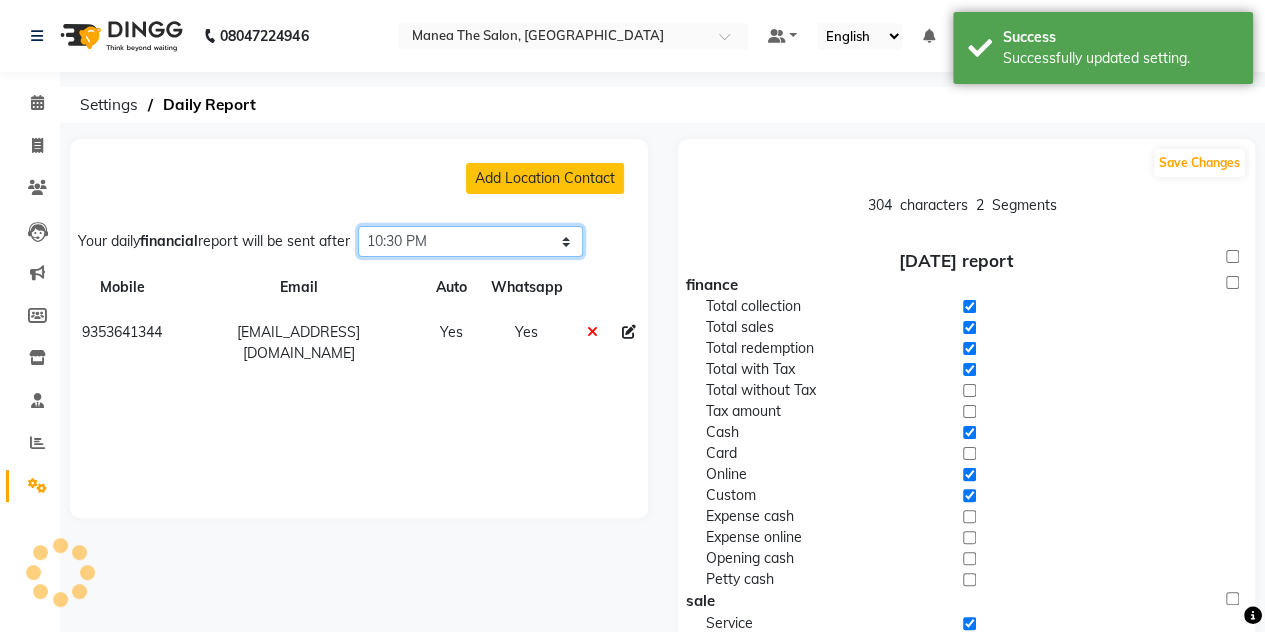 click on "Select time 04:00 AM 04:15 AM 04:30 AM 04:45 AM 05:00 AM 05:15 AM 05:30 AM 05:45 AM 06:00 AM 06:15 AM 06:30 AM 06:45 AM 07:00 AM 07:15 AM 07:30 AM 07:45 AM 08:00 AM 08:15 AM 08:30 AM 08:45 AM 09:00 AM 09:15 AM 09:30 AM 09:45 AM 10:00 AM 10:15 AM 10:30 AM 10:45 AM 11:00 AM 11:15 AM 11:30 AM 11:45 AM 12:00 PM 12:15 PM 12:30 PM 12:45 PM 01:00 PM 01:15 PM 01:30 PM 01:45 PM 02:00 PM 02:15 PM 02:30 PM 02:45 PM 03:00 PM 03:15 PM 03:30 PM 03:45 PM 04:00 PM 04:15 PM 04:30 PM 04:45 PM 05:00 PM 05:15 PM 05:30 PM 05:45 PM 06:00 PM 06:15 PM 06:30 PM 06:45 PM 07:00 PM 07:15 PM 07:30 PM 07:45 PM 08:00 PM 08:15 PM 08:30 PM 08:45 PM 09:00 PM 09:15 PM 09:30 PM 09:45 PM 10:00 PM 10:15 PM 10:30 PM 10:45 PM 11:00 PM 11:15 PM 11:30 PM 11:45 PM" 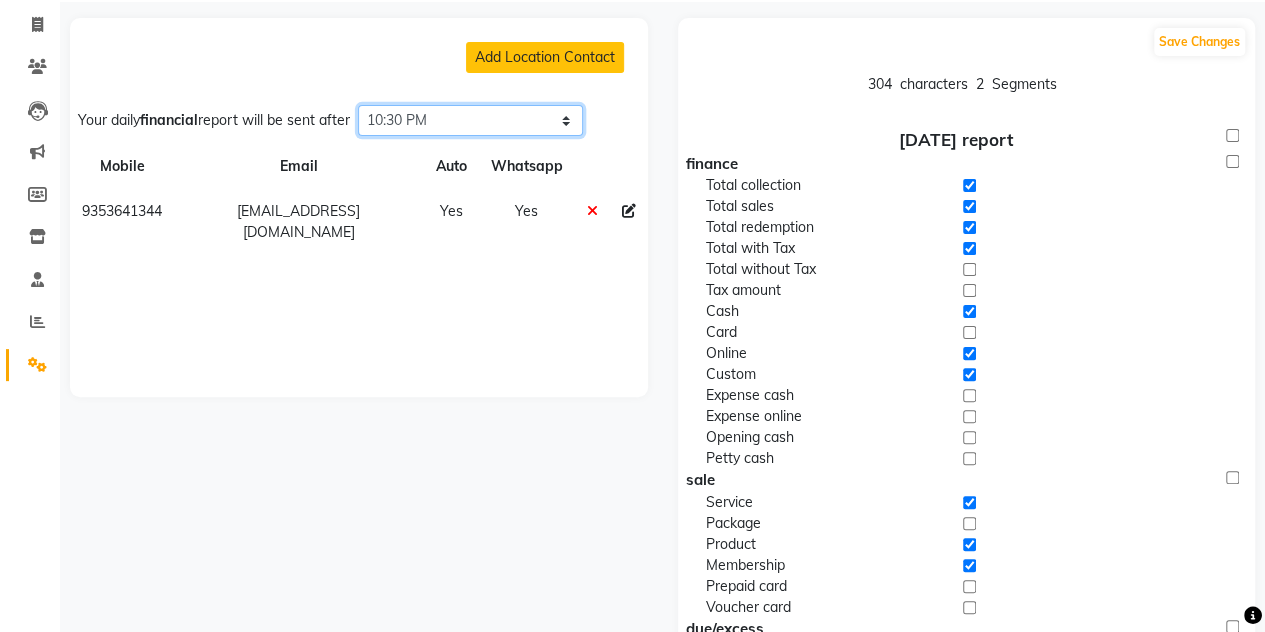 scroll, scrollTop: 0, scrollLeft: 0, axis: both 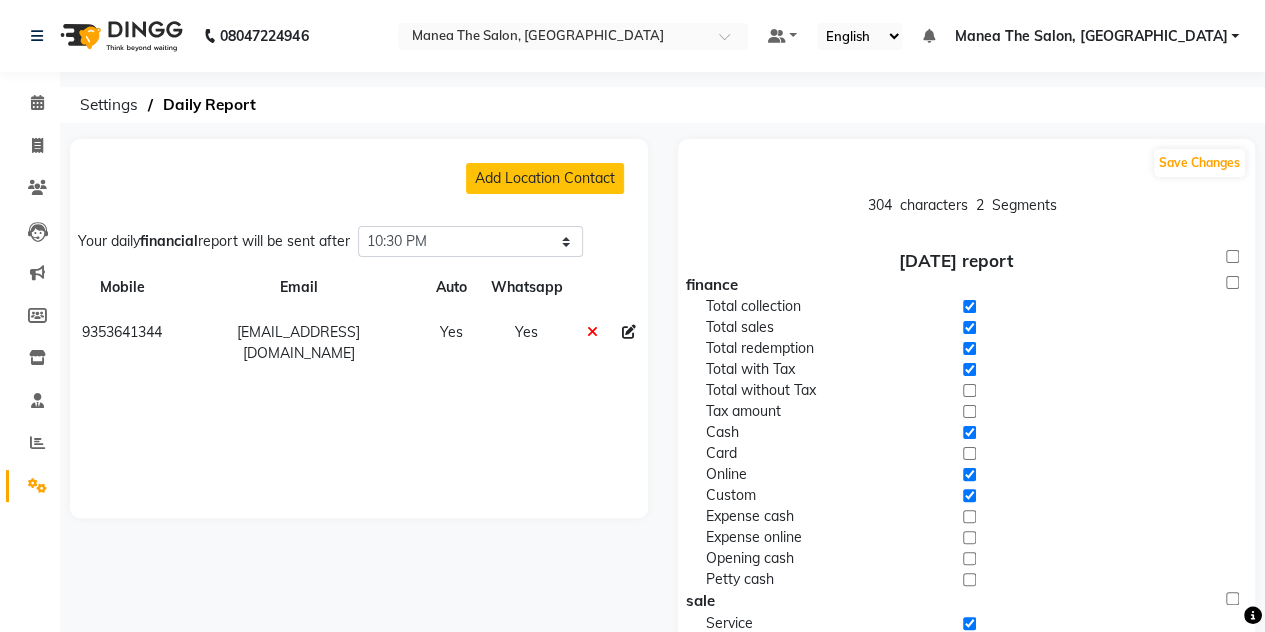 click 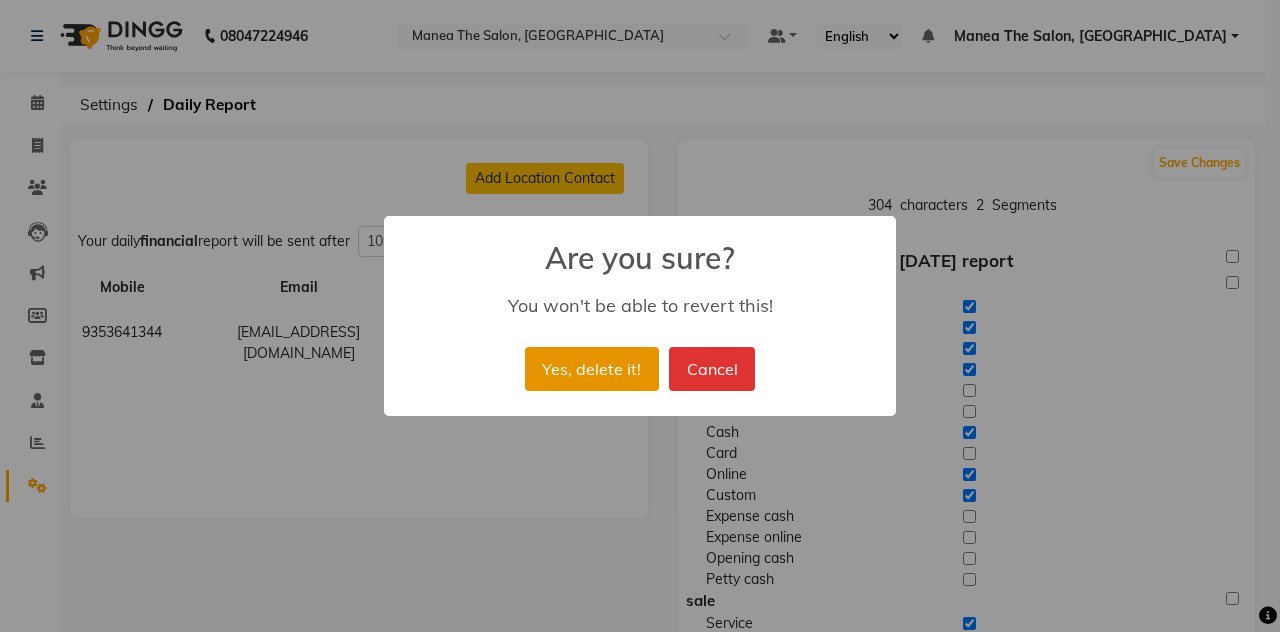 click on "Yes, delete it!" at bounding box center (592, 369) 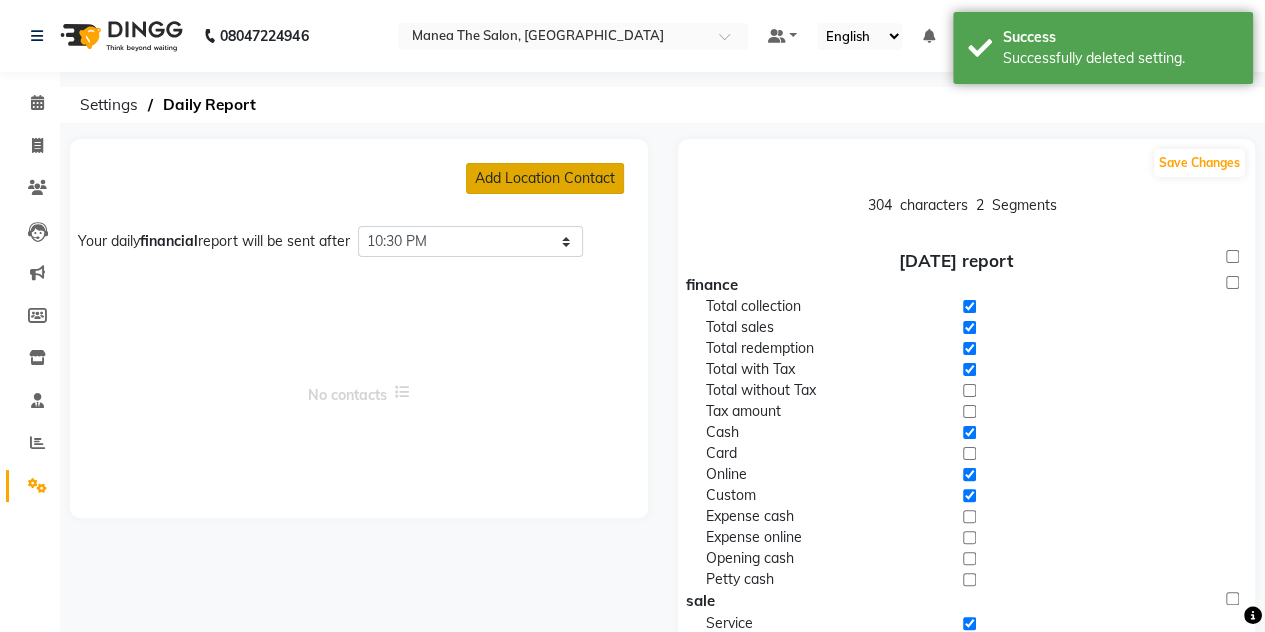 click on "Add Location Contact" 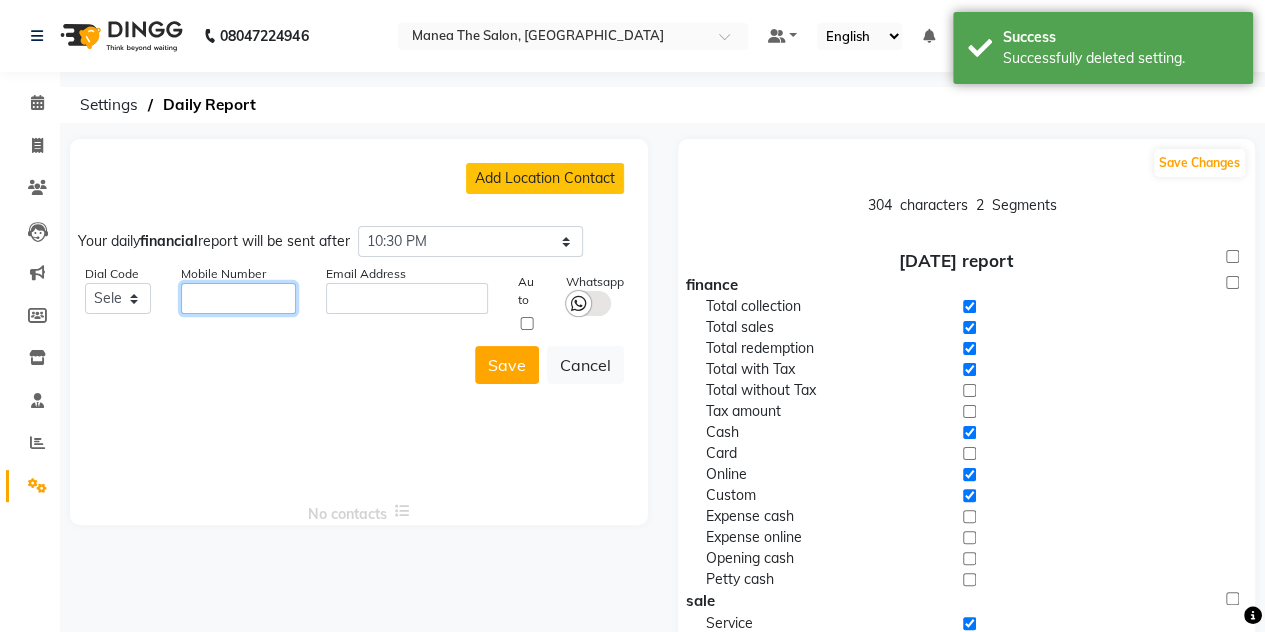 click 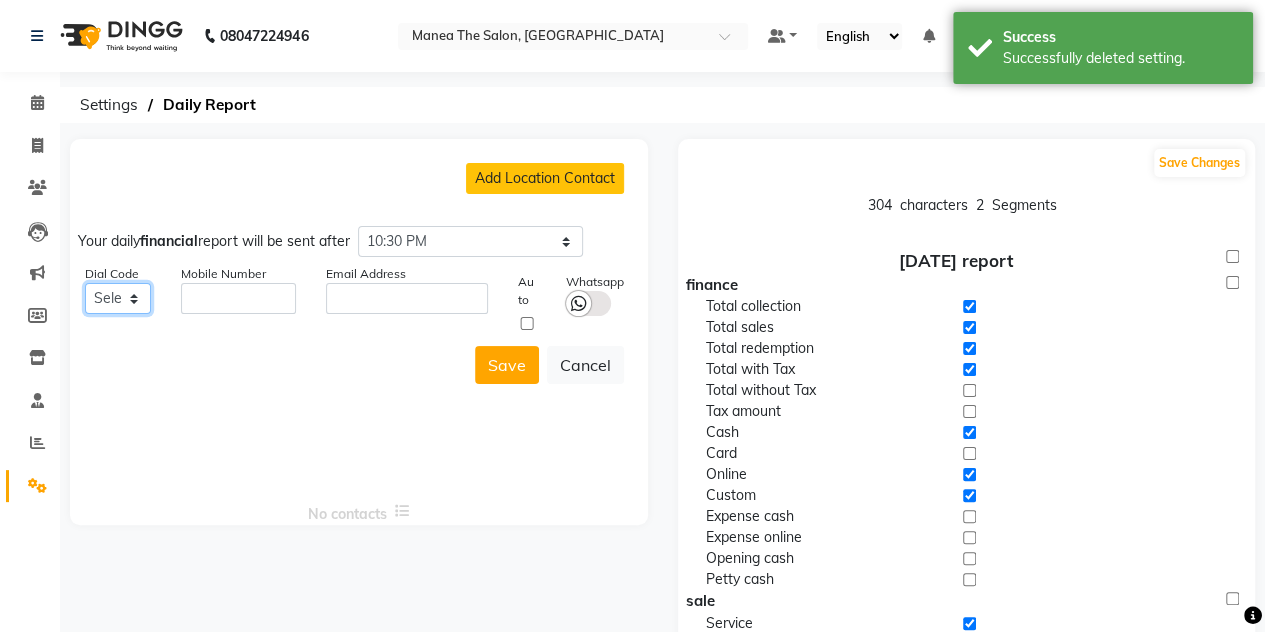 click on "Select +93 [GEOGRAPHIC_DATA] ([GEOGRAPHIC_DATA]) +355 [GEOGRAPHIC_DATA] ([GEOGRAPHIC_DATA]) +213 [GEOGRAPHIC_DATA] ([GEOGRAPHIC_DATA]) +1684 [US_STATE] ([GEOGRAPHIC_DATA]) +376 [GEOGRAPHIC_DATA] (AD) +244 [GEOGRAPHIC_DATA] ([GEOGRAPHIC_DATA]) +1264 [GEOGRAPHIC_DATA] ([GEOGRAPHIC_DATA]) +0 [GEOGRAPHIC_DATA] ([GEOGRAPHIC_DATA]) +1268 [GEOGRAPHIC_DATA] (AG) +54 [GEOGRAPHIC_DATA] ([GEOGRAPHIC_DATA]) +374 [GEOGRAPHIC_DATA] (AM) +297 [GEOGRAPHIC_DATA] (AW) +61 [GEOGRAPHIC_DATA] ([GEOGRAPHIC_DATA]) +43 [GEOGRAPHIC_DATA] (AT) +994 [GEOGRAPHIC_DATA] ([GEOGRAPHIC_DATA]) +1242 [GEOGRAPHIC_DATA] (BS) +973 [GEOGRAPHIC_DATA] (BH) +880 [GEOGRAPHIC_DATA] (BD) +1246 [GEOGRAPHIC_DATA] (BB) +375 [GEOGRAPHIC_DATA] (BY) +32 [GEOGRAPHIC_DATA] (BE) +501 [GEOGRAPHIC_DATA] (BZ) +229 [GEOGRAPHIC_DATA] (BJ) +1441 [GEOGRAPHIC_DATA] (BM) +975 [GEOGRAPHIC_DATA] ([GEOGRAPHIC_DATA]) +591 [GEOGRAPHIC_DATA] (BO) +387 [GEOGRAPHIC_DATA] (BA) +267 [GEOGRAPHIC_DATA] (BW) +0 [GEOGRAPHIC_DATA] (BV) +55 [GEOGRAPHIC_DATA] (BR) +246 [GEOGRAPHIC_DATA] ([GEOGRAPHIC_DATA]) +673 [GEOGRAPHIC_DATA] (BN) +359 [GEOGRAPHIC_DATA] ([GEOGRAPHIC_DATA]) +226 [GEOGRAPHIC_DATA] ([GEOGRAPHIC_DATA]) +257 [GEOGRAPHIC_DATA] ([GEOGRAPHIC_DATA]) +855 [GEOGRAPHIC_DATA] (KH) +237 [GEOGRAPHIC_DATA] (CM) +1 [GEOGRAPHIC_DATA] ([GEOGRAPHIC_DATA]) +238 [GEOGRAPHIC_DATA] (CV) +[GEOGRAPHIC_DATA] ([GEOGRAPHIC_DATA]) +236 [GEOGRAPHIC_DATA] (CF) +235 [GEOGRAPHIC_DATA] (TD) +56 [GEOGRAPHIC_DATA] (CL) +86 [GEOGRAPHIC_DATA] ([GEOGRAPHIC_DATA]) +61 Christmas Island (CX) +672 [GEOGRAPHIC_DATA] (CC) +57 [GEOGRAPHIC_DATA] ([GEOGRAPHIC_DATA]) +269 [GEOGRAPHIC_DATA] (KM) +242 Congo (CG)" 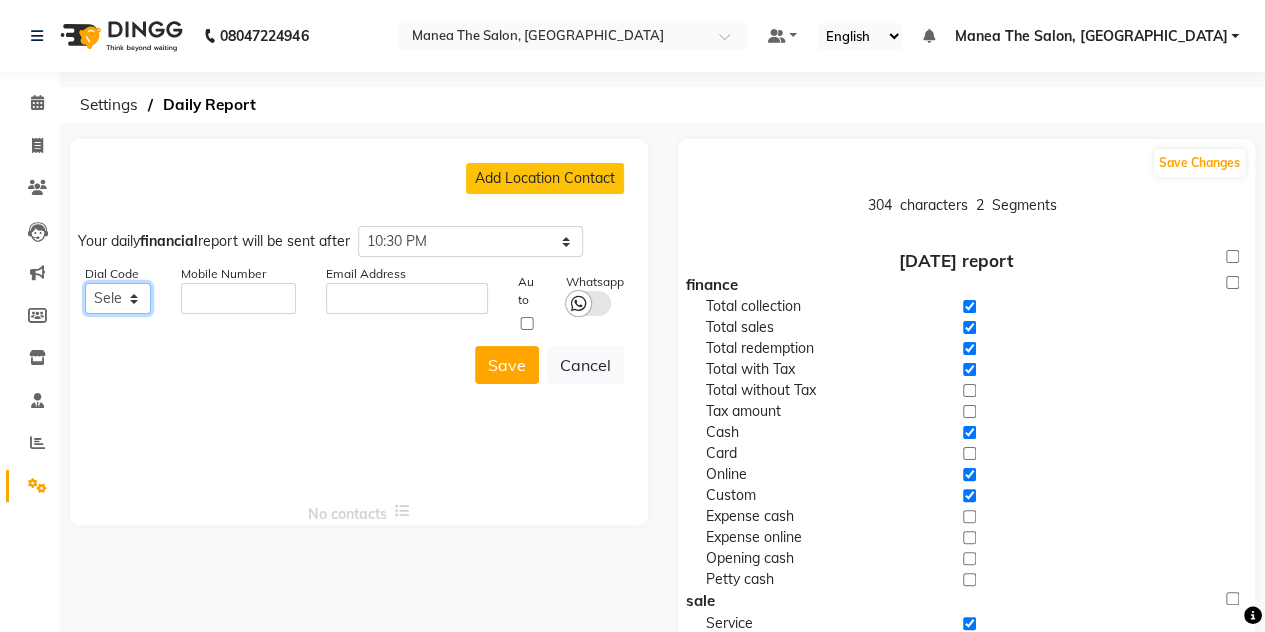 select on "91" 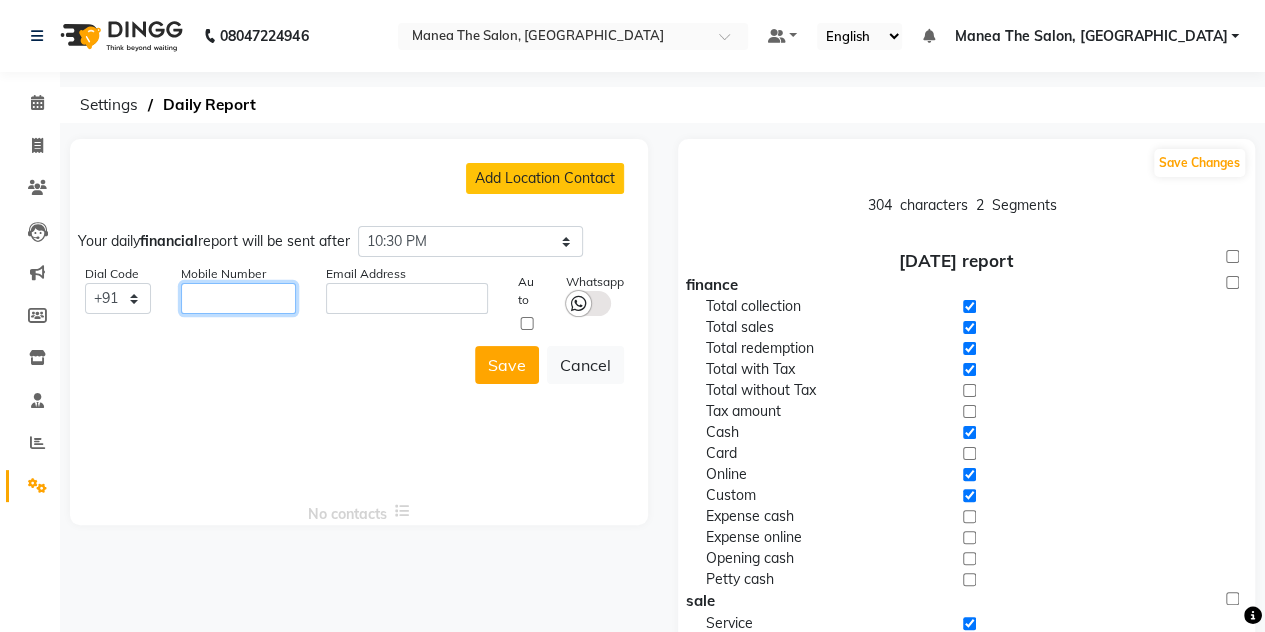 click on "Select +93 [GEOGRAPHIC_DATA] ([GEOGRAPHIC_DATA]) +355 [GEOGRAPHIC_DATA] ([GEOGRAPHIC_DATA]) +213 [GEOGRAPHIC_DATA] ([GEOGRAPHIC_DATA]) +1684 [US_STATE] ([GEOGRAPHIC_DATA]) +376 [GEOGRAPHIC_DATA] (AD) +244 [GEOGRAPHIC_DATA] ([GEOGRAPHIC_DATA]) +1264 [GEOGRAPHIC_DATA] ([GEOGRAPHIC_DATA]) +0 [GEOGRAPHIC_DATA] ([GEOGRAPHIC_DATA]) +1268 [GEOGRAPHIC_DATA] (AG) +54 [GEOGRAPHIC_DATA] ([GEOGRAPHIC_DATA]) +374 [GEOGRAPHIC_DATA] (AM) +297 [GEOGRAPHIC_DATA] (AW) +61 [GEOGRAPHIC_DATA] ([GEOGRAPHIC_DATA]) +43 [GEOGRAPHIC_DATA] (AT) +994 [GEOGRAPHIC_DATA] ([GEOGRAPHIC_DATA]) +1242 [GEOGRAPHIC_DATA] (BS) +973 [GEOGRAPHIC_DATA] (BH) +880 [GEOGRAPHIC_DATA] (BD) +1246 [GEOGRAPHIC_DATA] (BB) +375 [GEOGRAPHIC_DATA] (BY) +32 [GEOGRAPHIC_DATA] (BE) +501 [GEOGRAPHIC_DATA] (BZ) +229 [GEOGRAPHIC_DATA] (BJ) +1441 [GEOGRAPHIC_DATA] (BM) +975 [GEOGRAPHIC_DATA] ([GEOGRAPHIC_DATA]) +591 [GEOGRAPHIC_DATA] (BO) +387 [GEOGRAPHIC_DATA] (BA) +267 [GEOGRAPHIC_DATA] (BW) +0 [GEOGRAPHIC_DATA] (BV) +55 [GEOGRAPHIC_DATA] (BR) +246 [GEOGRAPHIC_DATA] ([GEOGRAPHIC_DATA]) +673 [GEOGRAPHIC_DATA] (BN) +359 [GEOGRAPHIC_DATA] ([GEOGRAPHIC_DATA]) +226 [GEOGRAPHIC_DATA] ([GEOGRAPHIC_DATA]) +257 [GEOGRAPHIC_DATA] ([GEOGRAPHIC_DATA]) +855 [GEOGRAPHIC_DATA] (KH) +237 [GEOGRAPHIC_DATA] (CM) +1 [GEOGRAPHIC_DATA] ([GEOGRAPHIC_DATA]) +238 [GEOGRAPHIC_DATA] (CV) +[GEOGRAPHIC_DATA] ([GEOGRAPHIC_DATA]) +236 [GEOGRAPHIC_DATA] (CF) +235 [GEOGRAPHIC_DATA] (TD) +56 [GEOGRAPHIC_DATA] (CL) +86 [GEOGRAPHIC_DATA] ([GEOGRAPHIC_DATA]) +61 Christmas Island (CX) +672 [GEOGRAPHIC_DATA] (CC) +57 [GEOGRAPHIC_DATA] ([GEOGRAPHIC_DATA]) +269 [GEOGRAPHIC_DATA] (KM) +242 Congo (CG)" 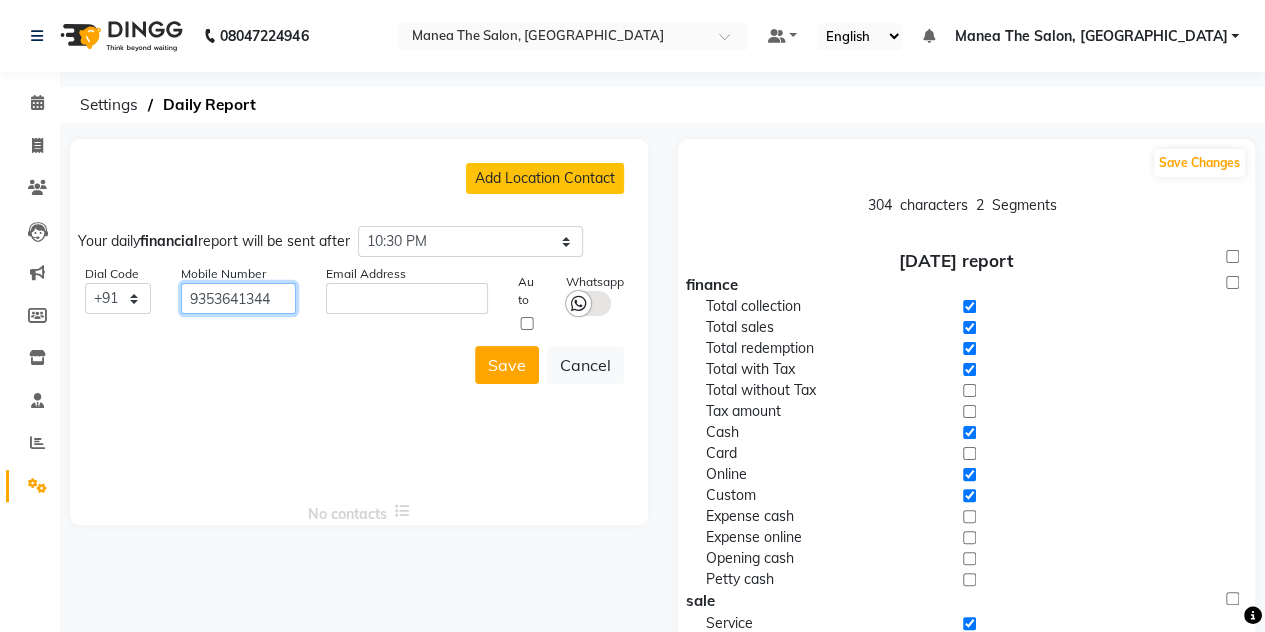 type on "9353641344" 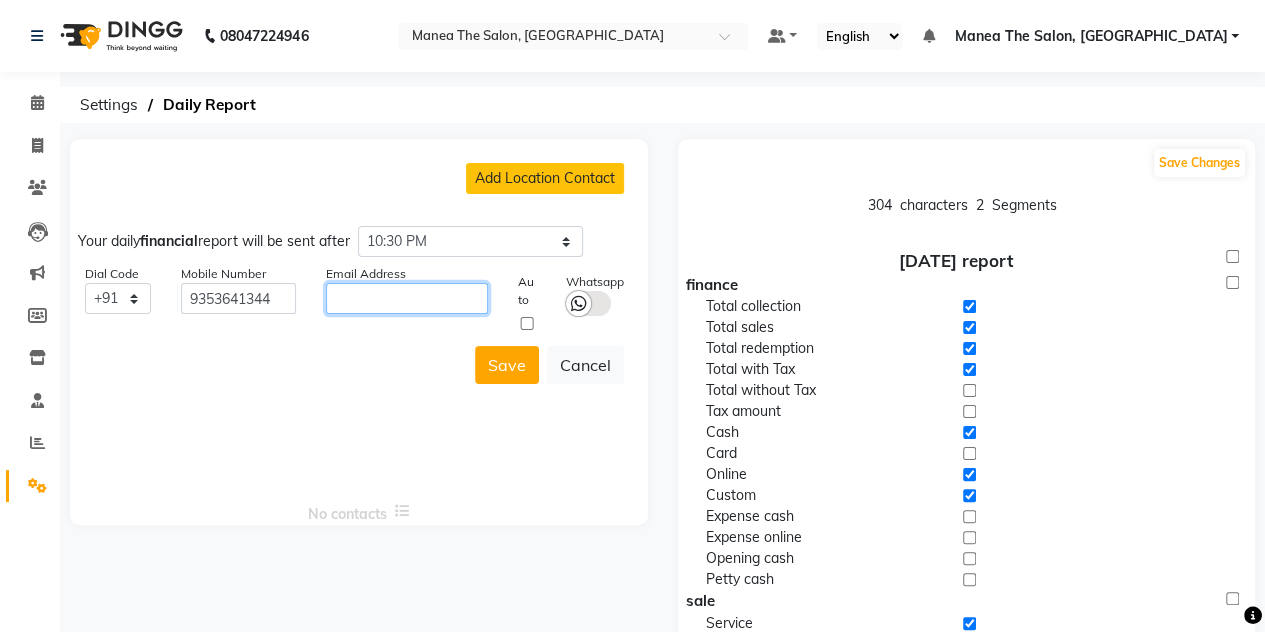 click 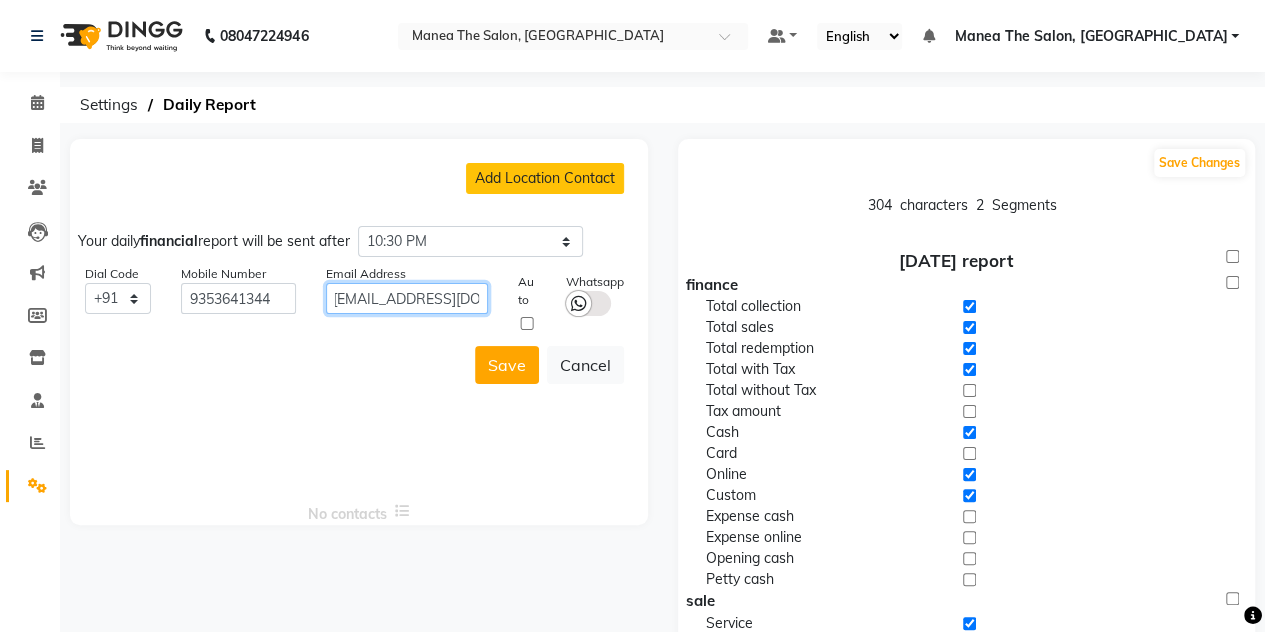scroll, scrollTop: 0, scrollLeft: 14, axis: horizontal 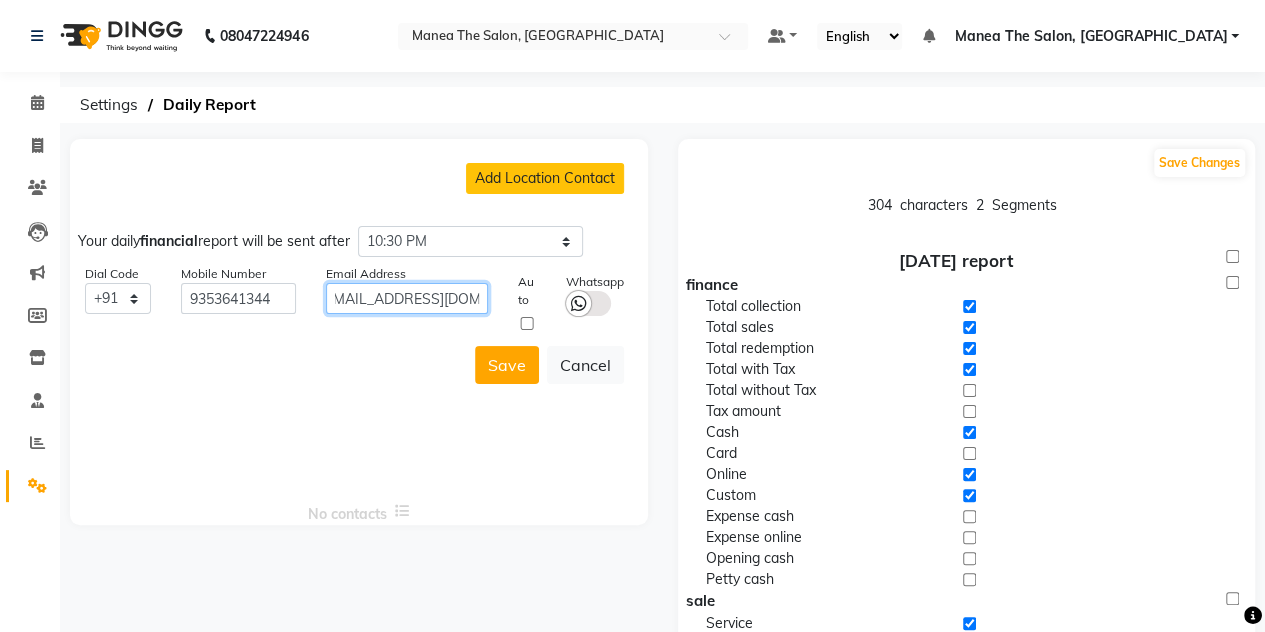 type on "[EMAIL_ADDRESS][DOMAIN_NAME]" 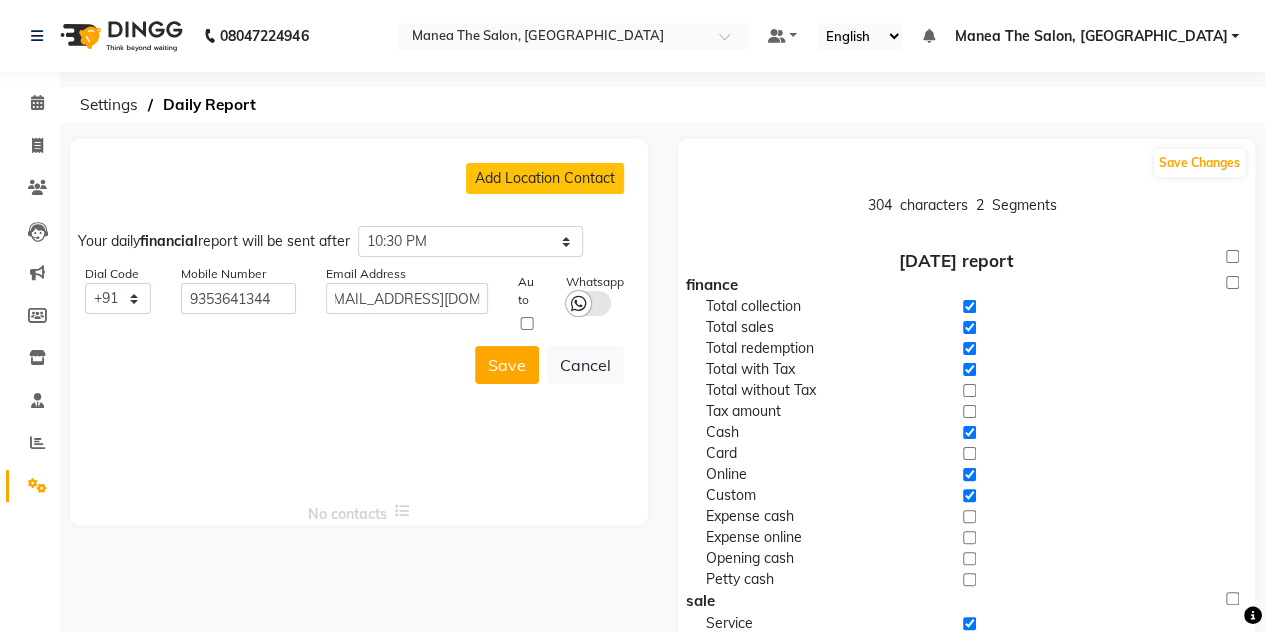 scroll, scrollTop: 0, scrollLeft: 0, axis: both 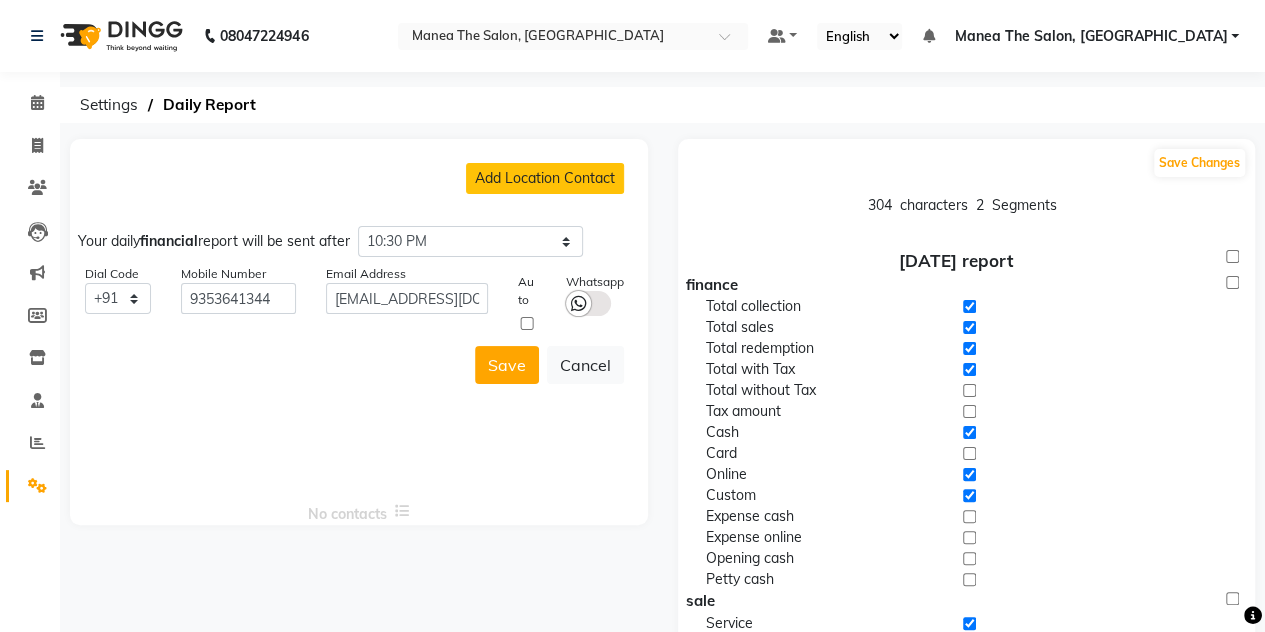 click 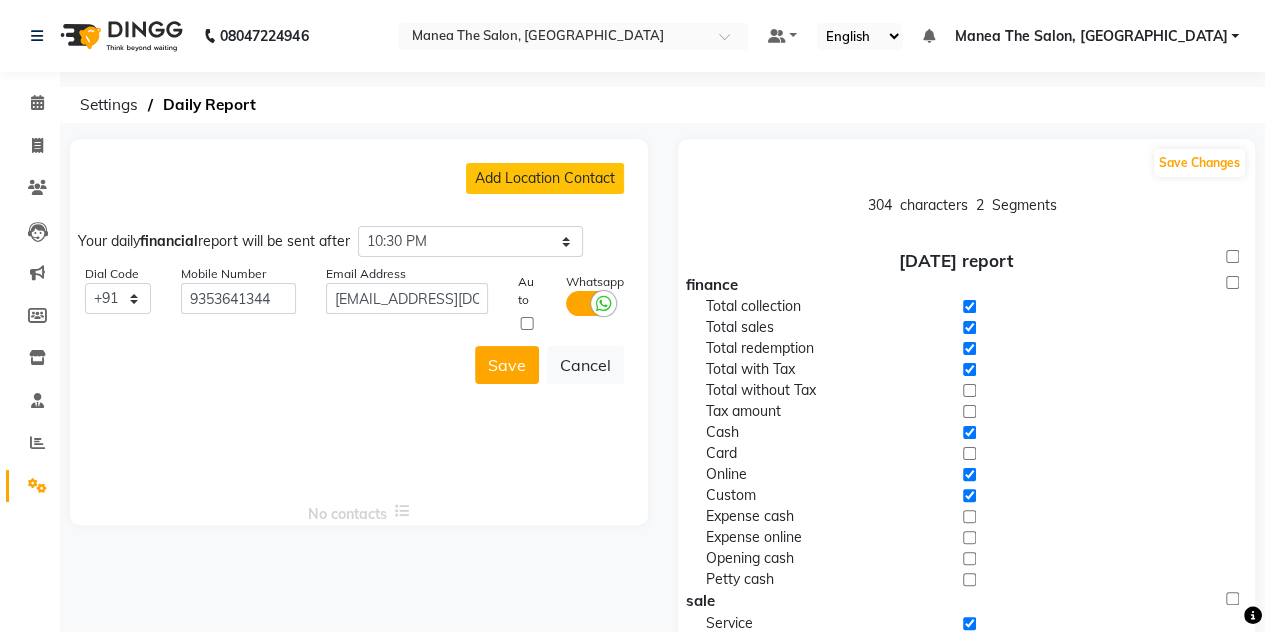 click 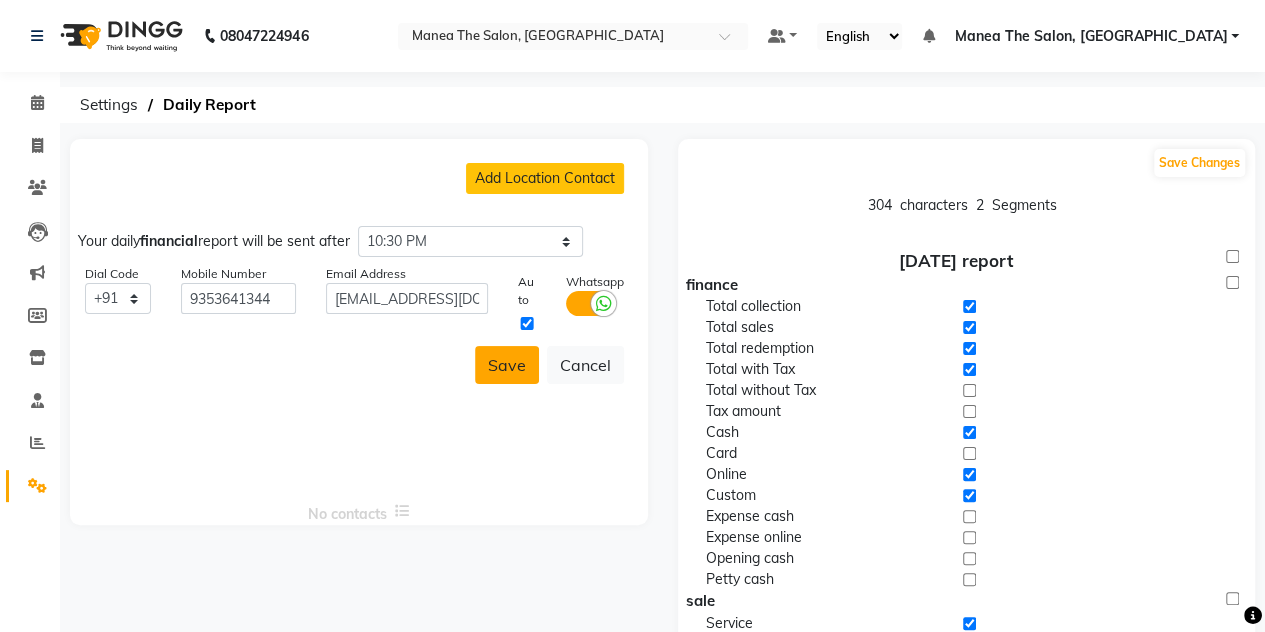 click on "Save" 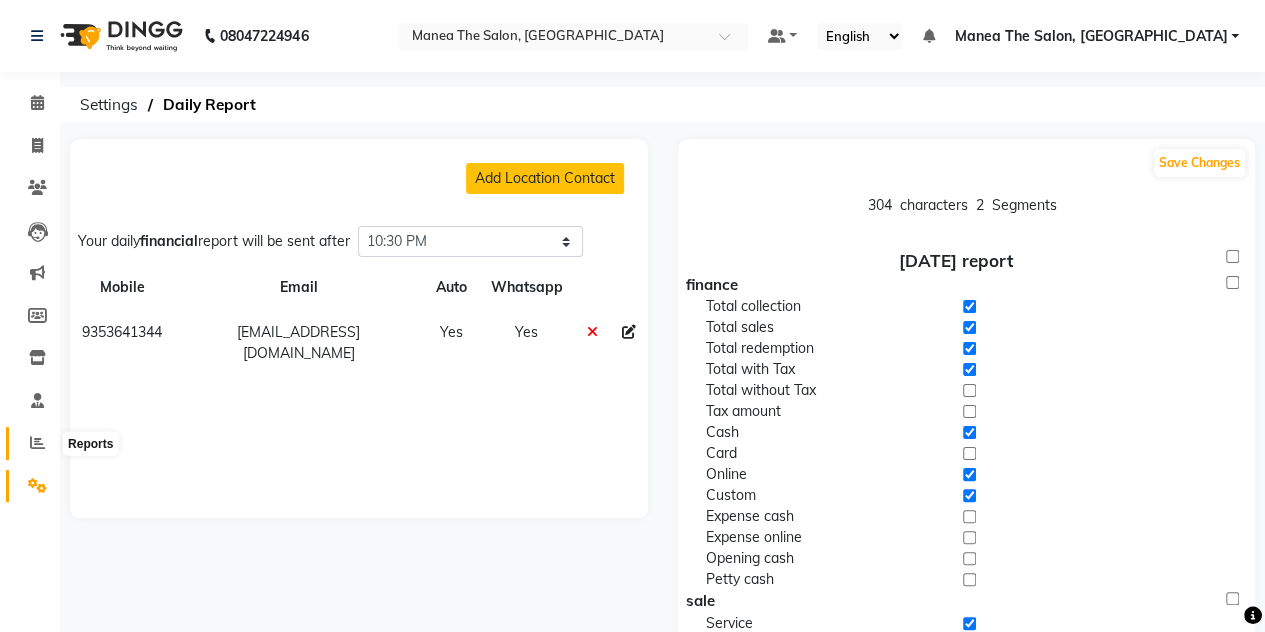 click 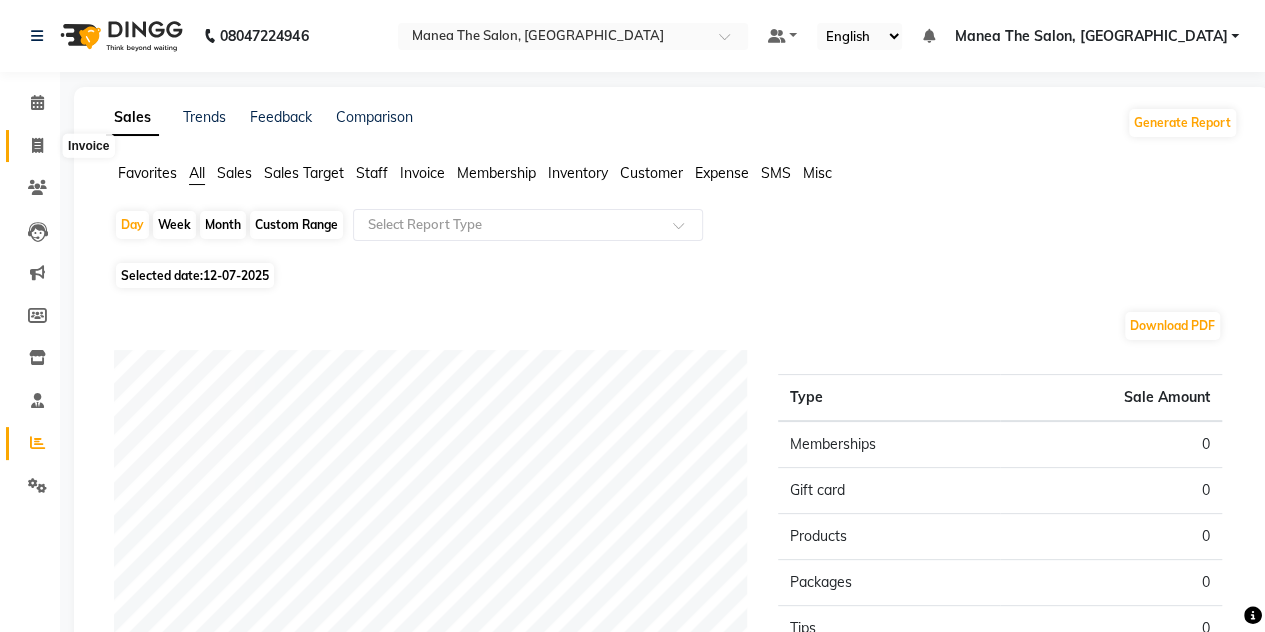 click 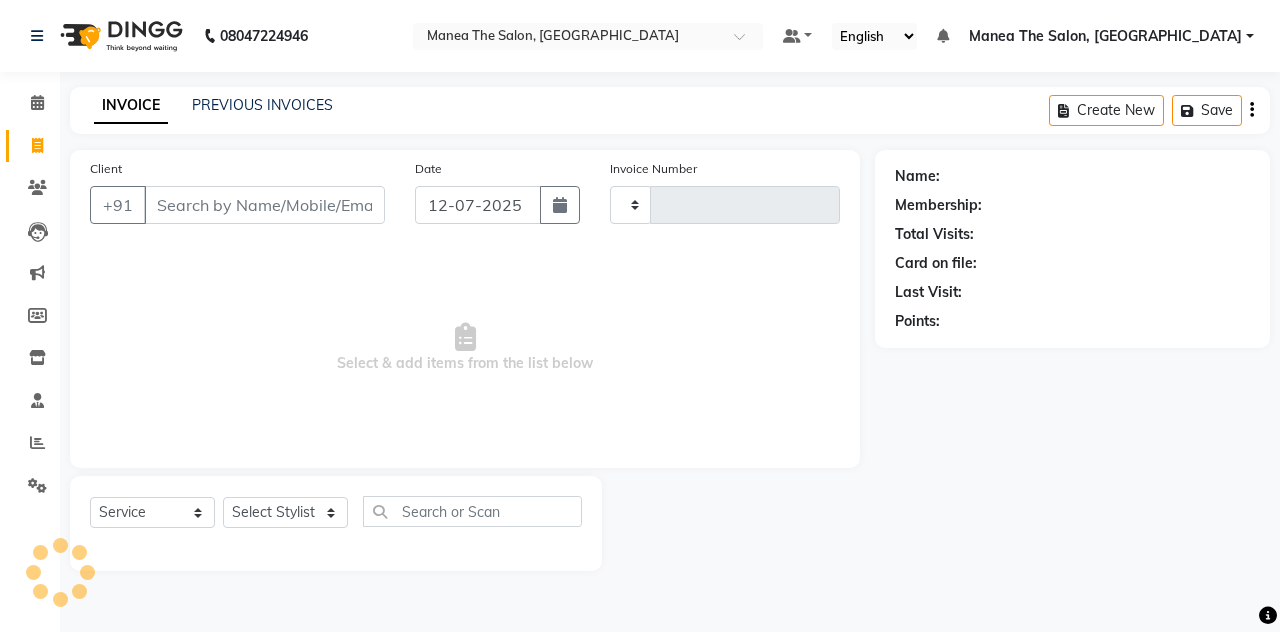 type on "0748" 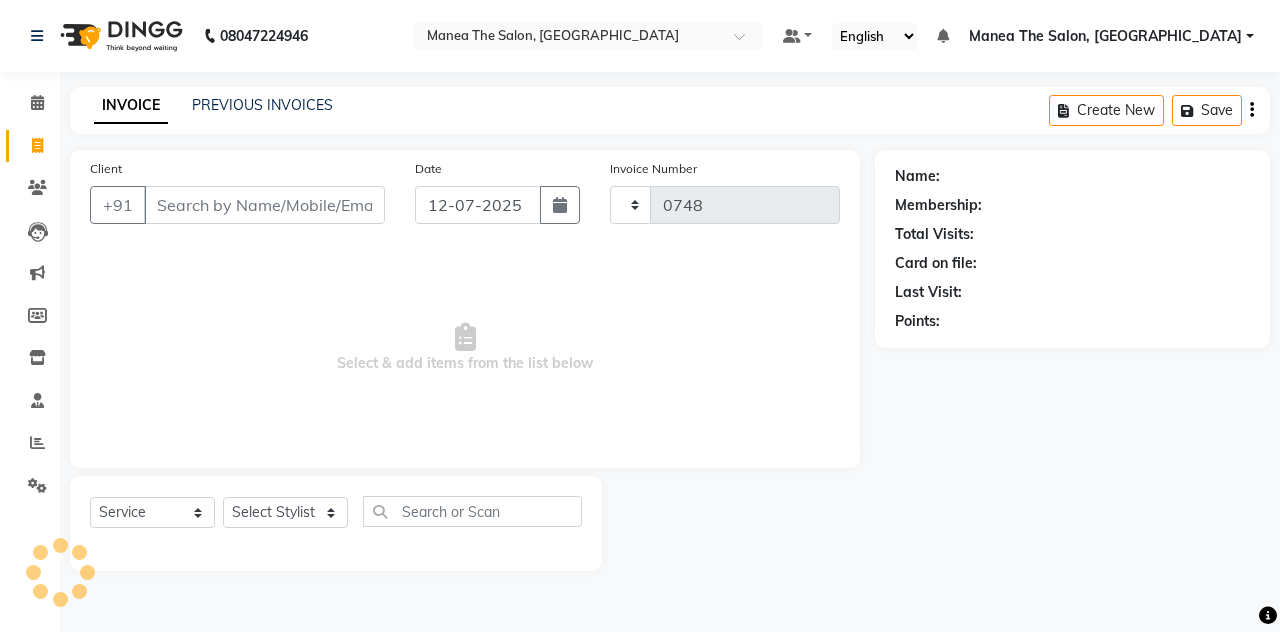 select on "7688" 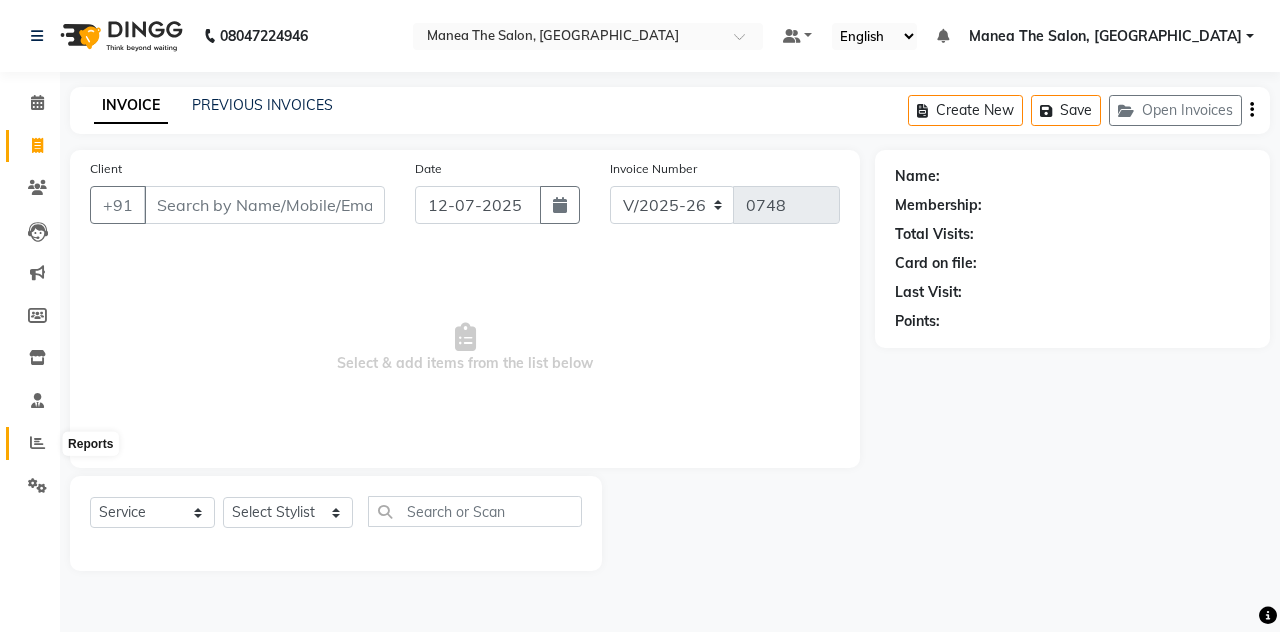 click 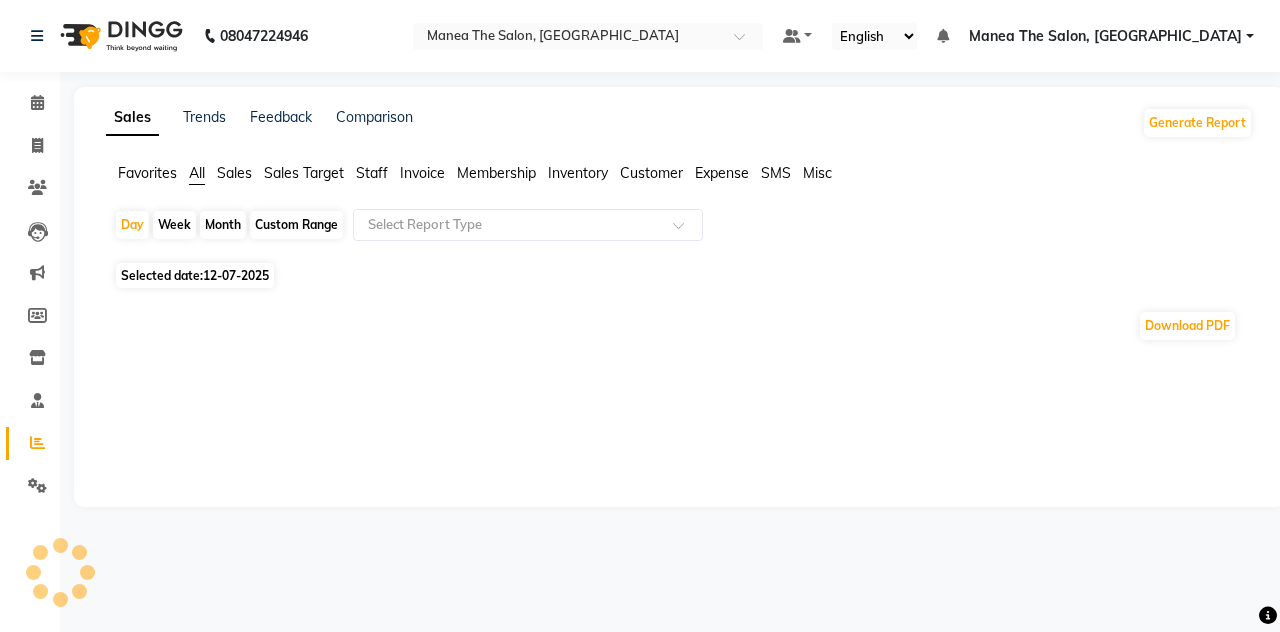 click on "Month" 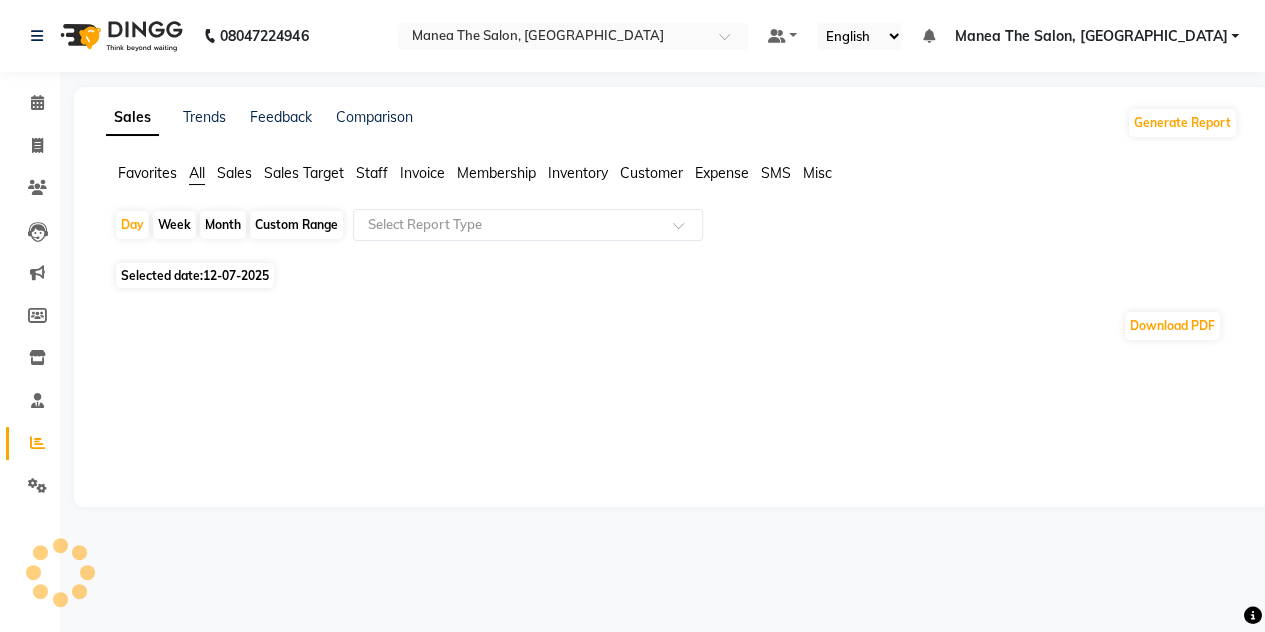 select on "7" 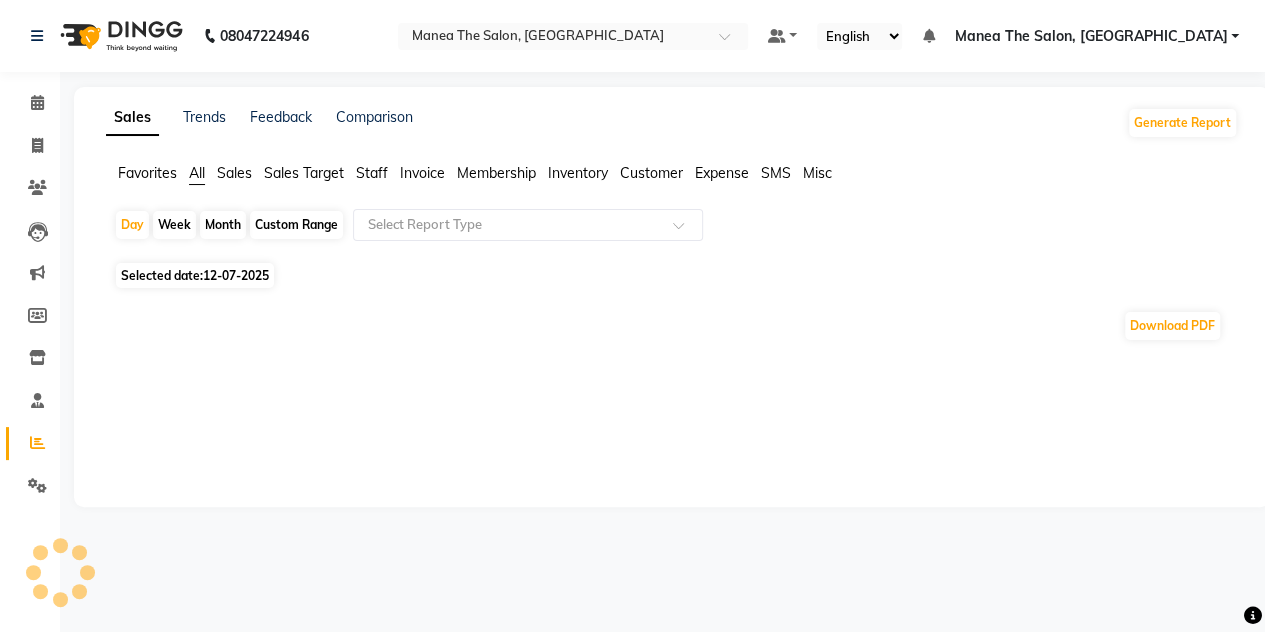 select on "2025" 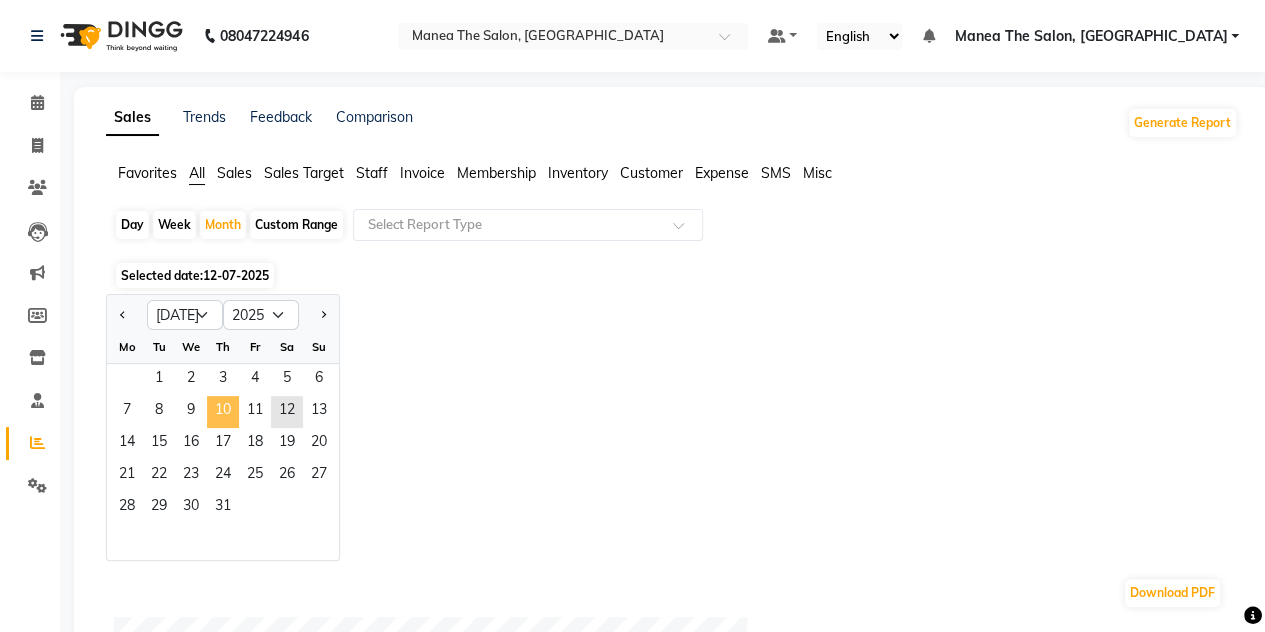 click on "10" 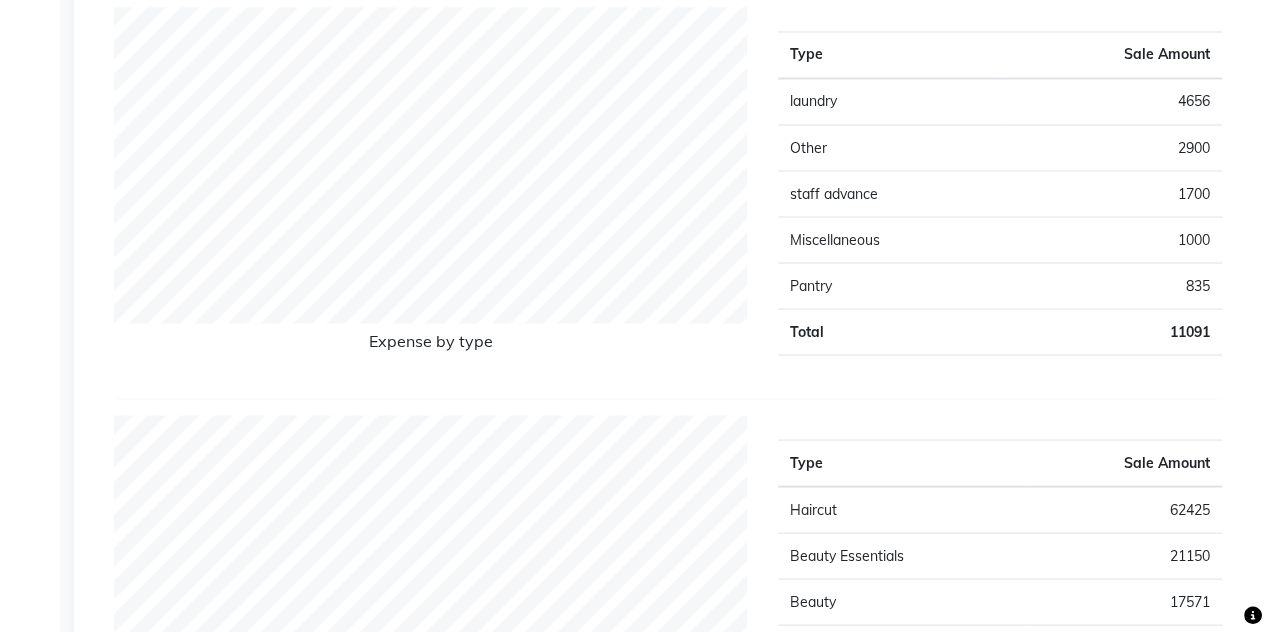 scroll, scrollTop: 1622, scrollLeft: 0, axis: vertical 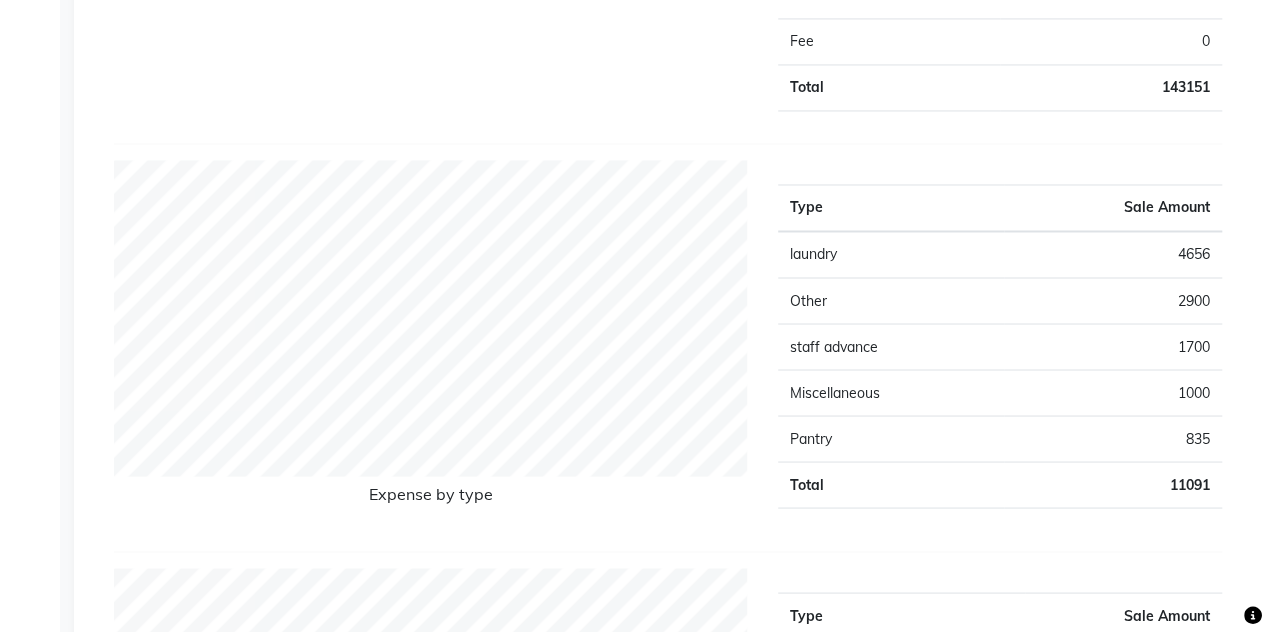 click on "laundry" 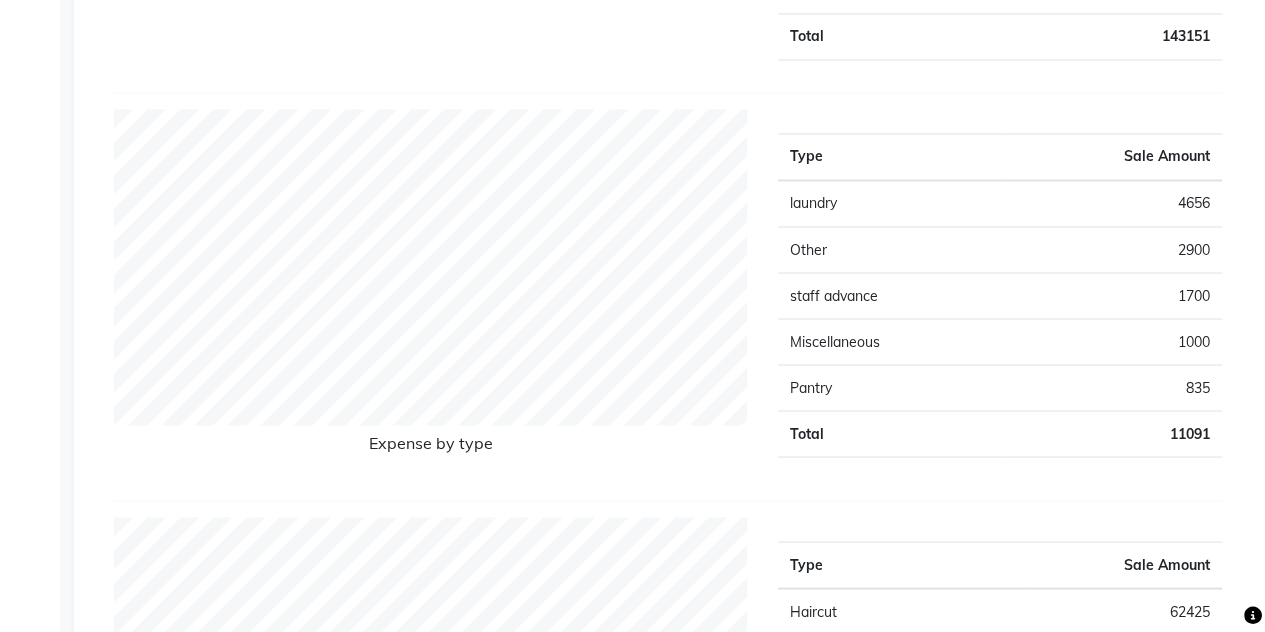 scroll, scrollTop: 1671, scrollLeft: 0, axis: vertical 